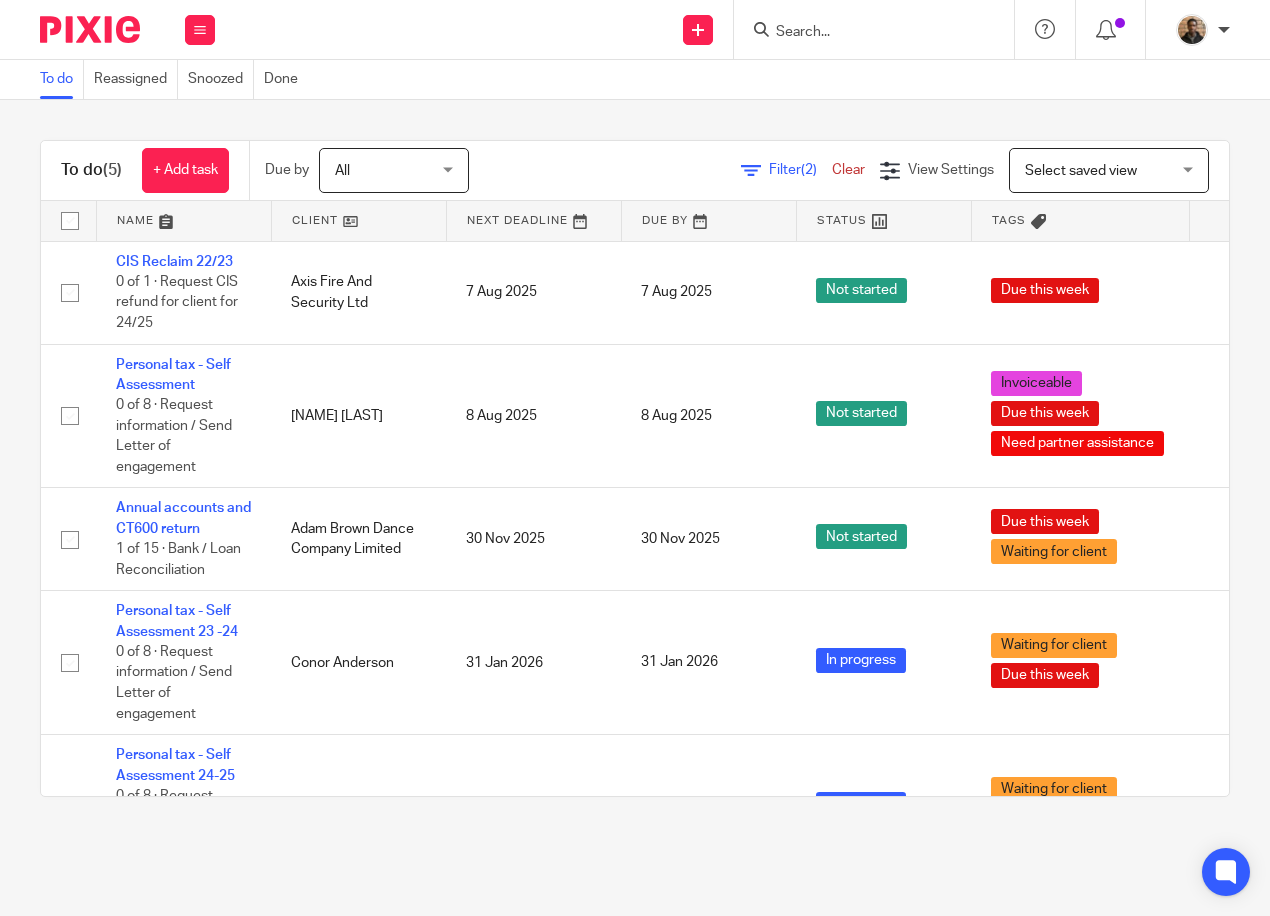 scroll, scrollTop: 0, scrollLeft: 0, axis: both 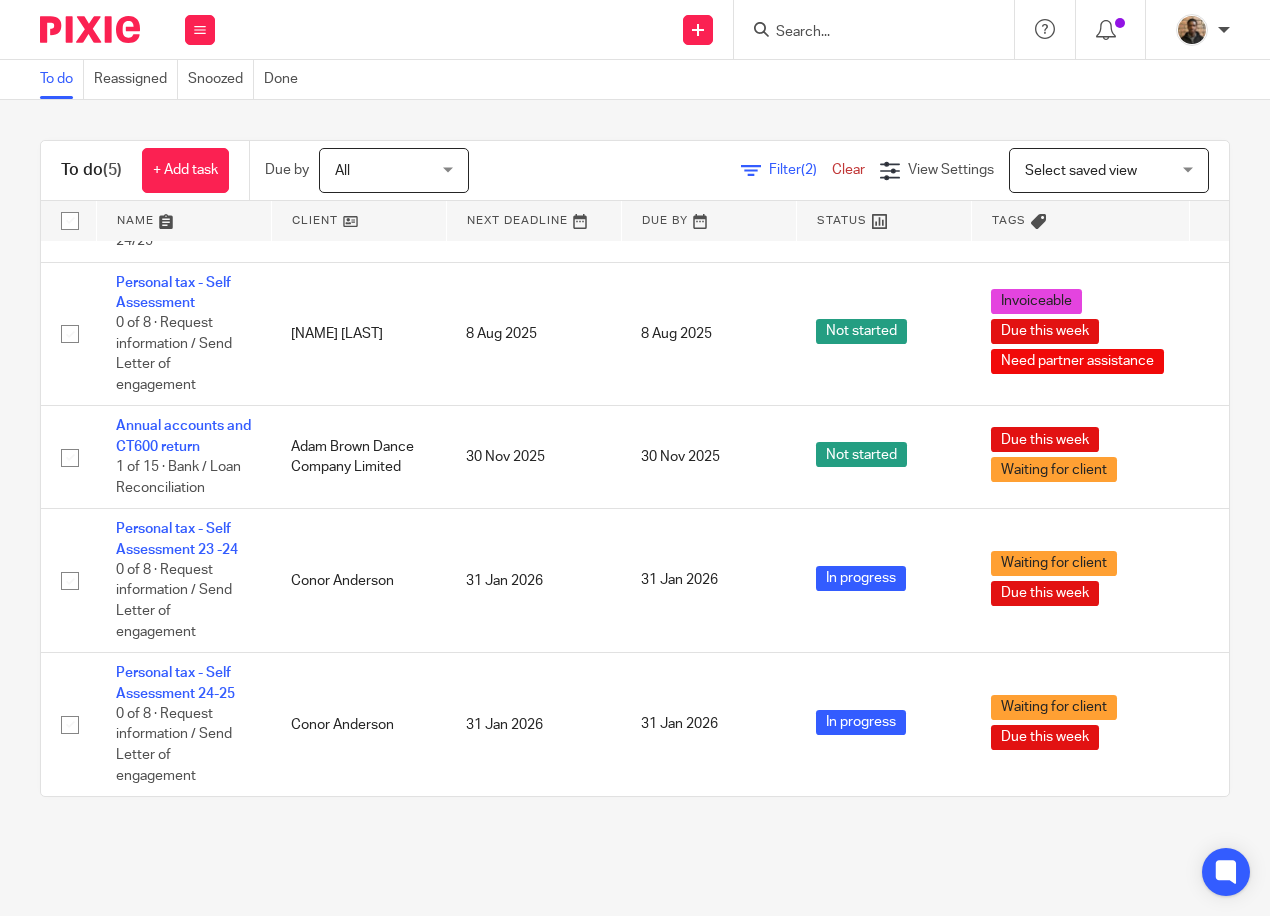 click at bounding box center (864, 33) 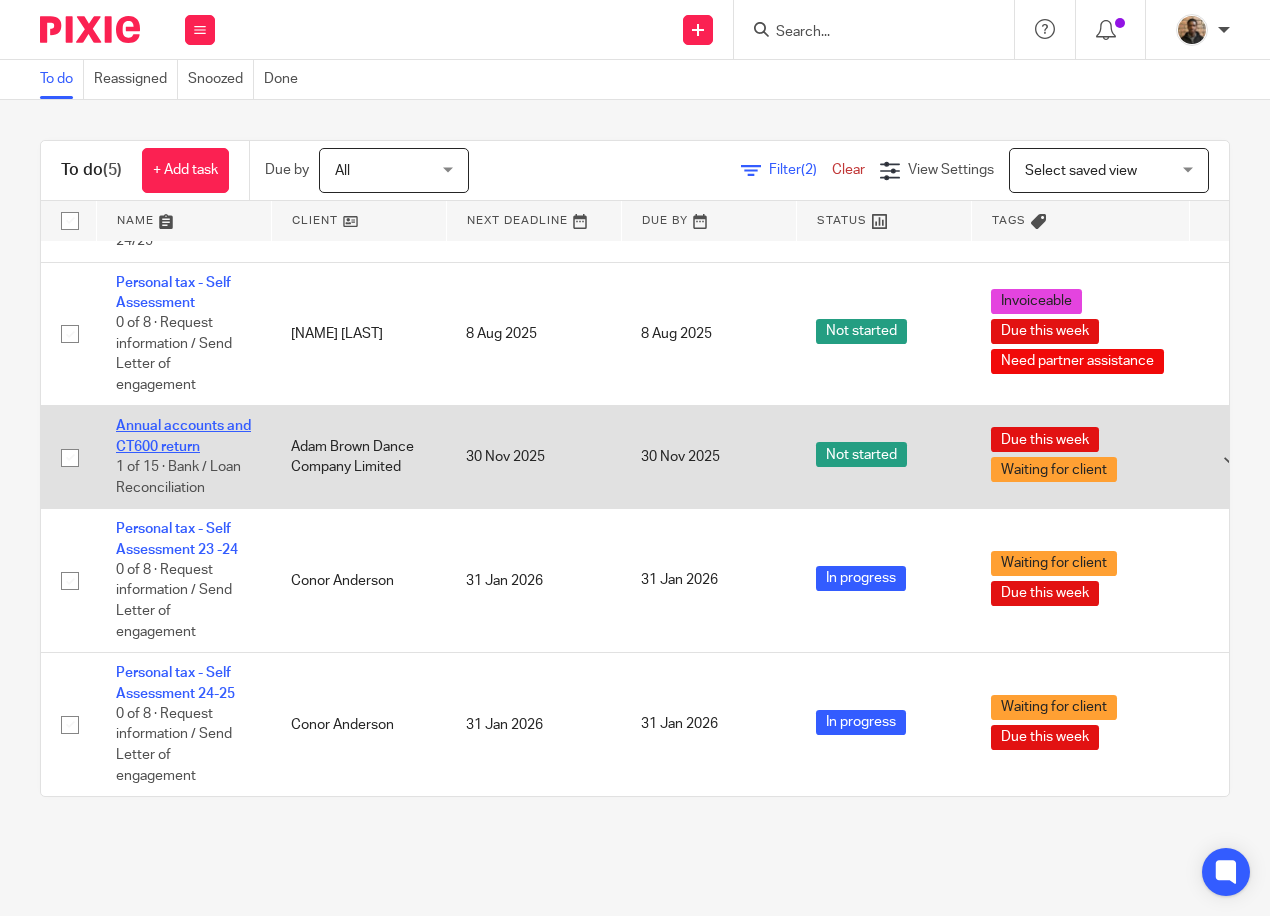 click on "Annual accounts and CT600 return" at bounding box center [183, 436] 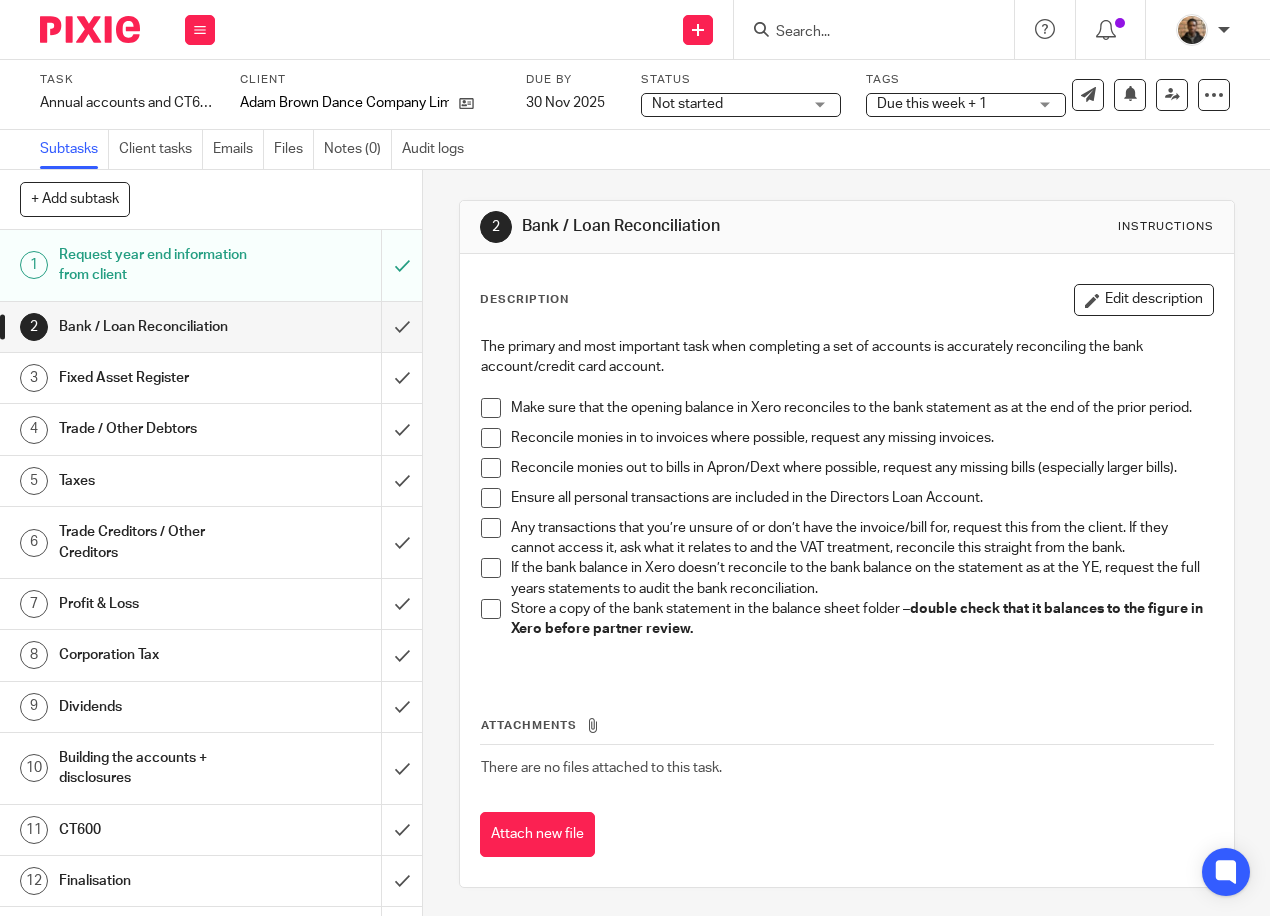 scroll, scrollTop: 0, scrollLeft: 0, axis: both 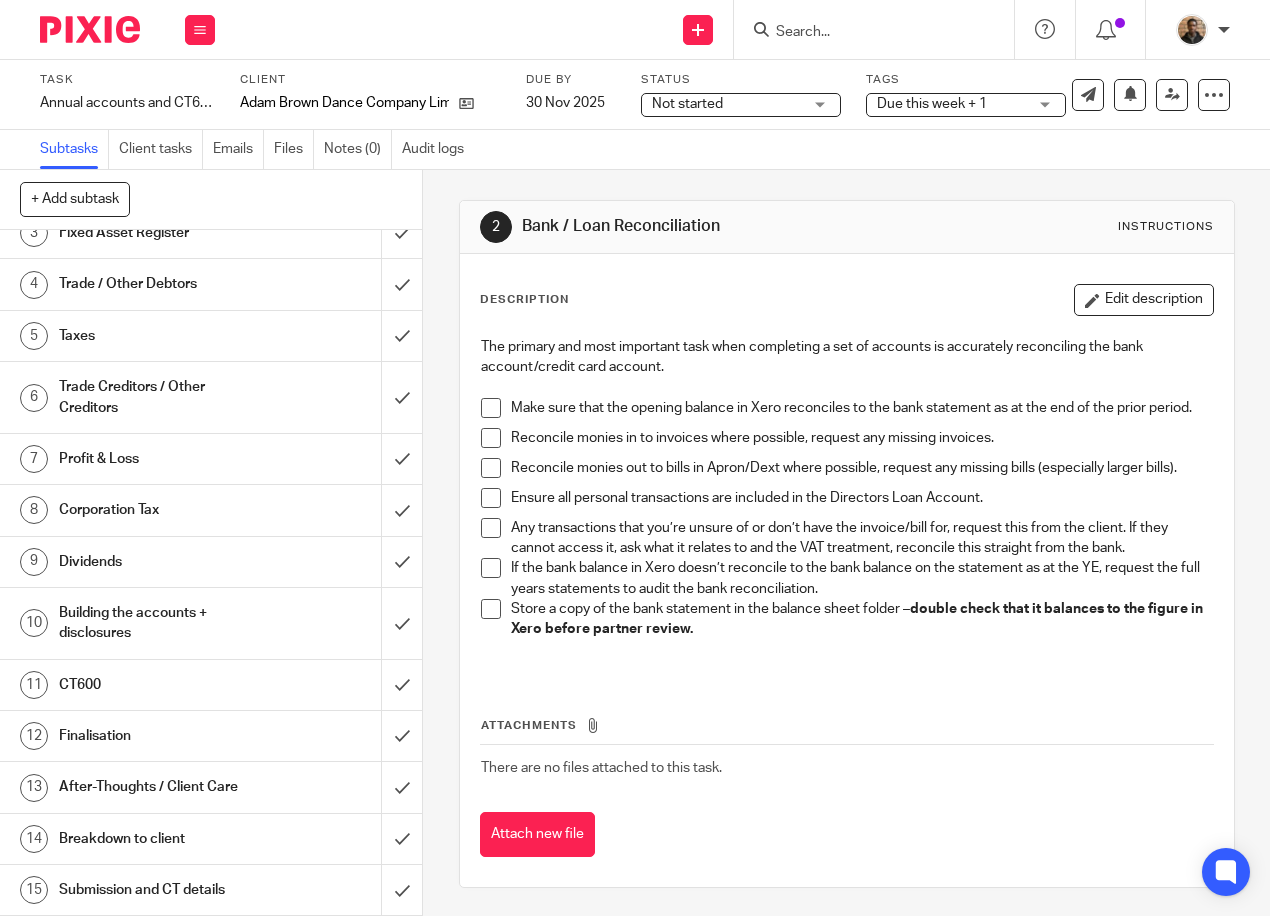 drag, startPoint x: 843, startPoint y: 35, endPoint x: 795, endPoint y: 8, distance: 55.072678 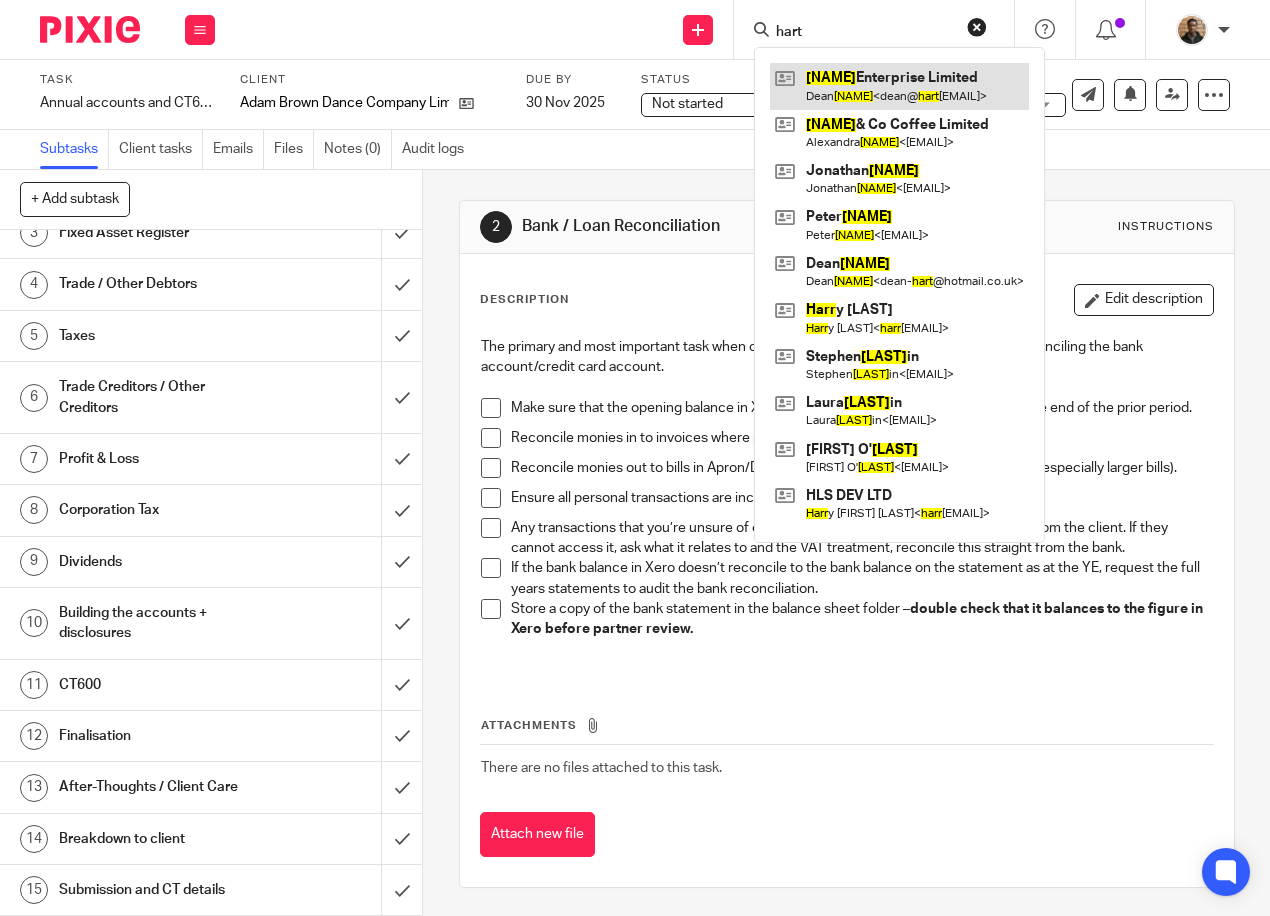 type on "hart" 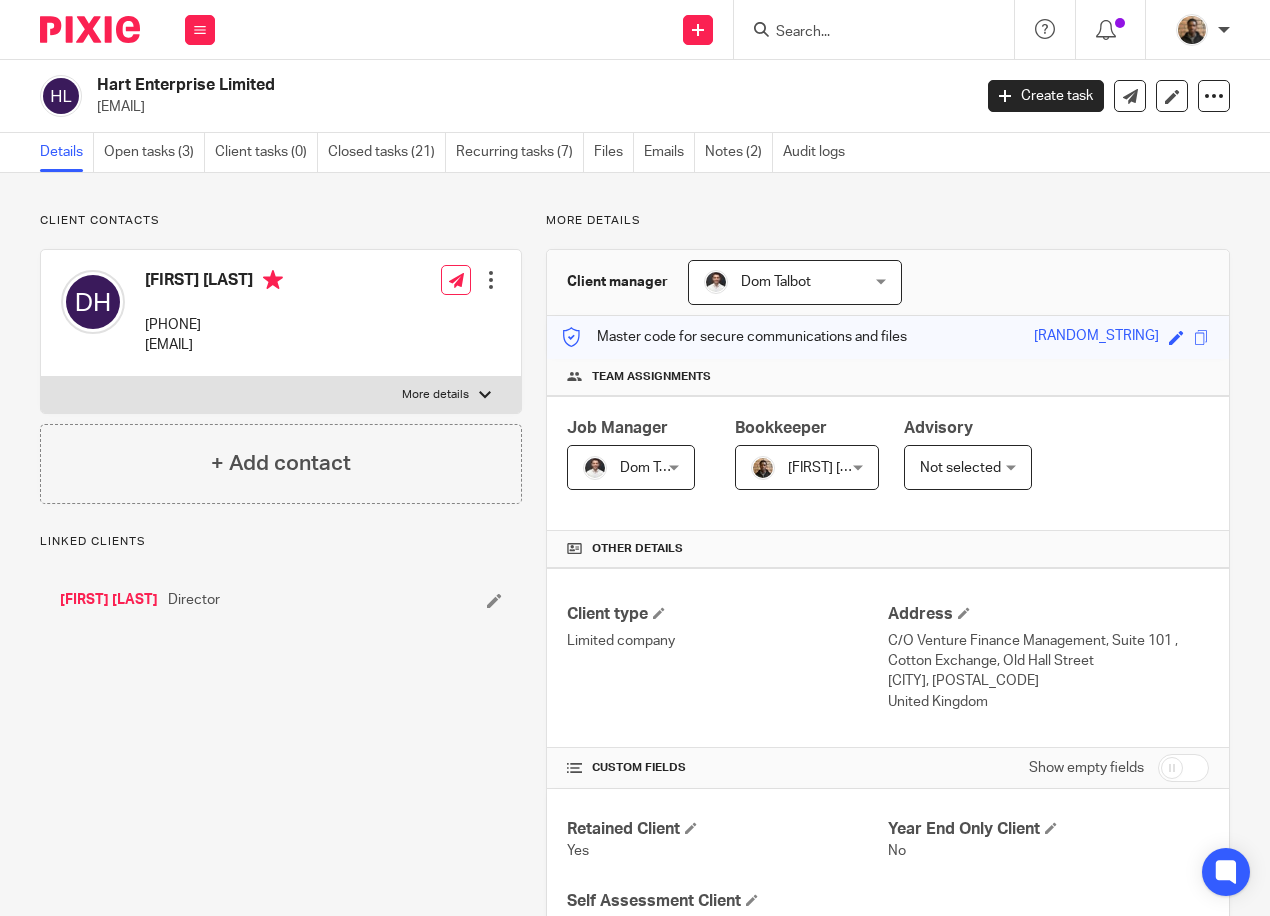 scroll, scrollTop: 0, scrollLeft: 0, axis: both 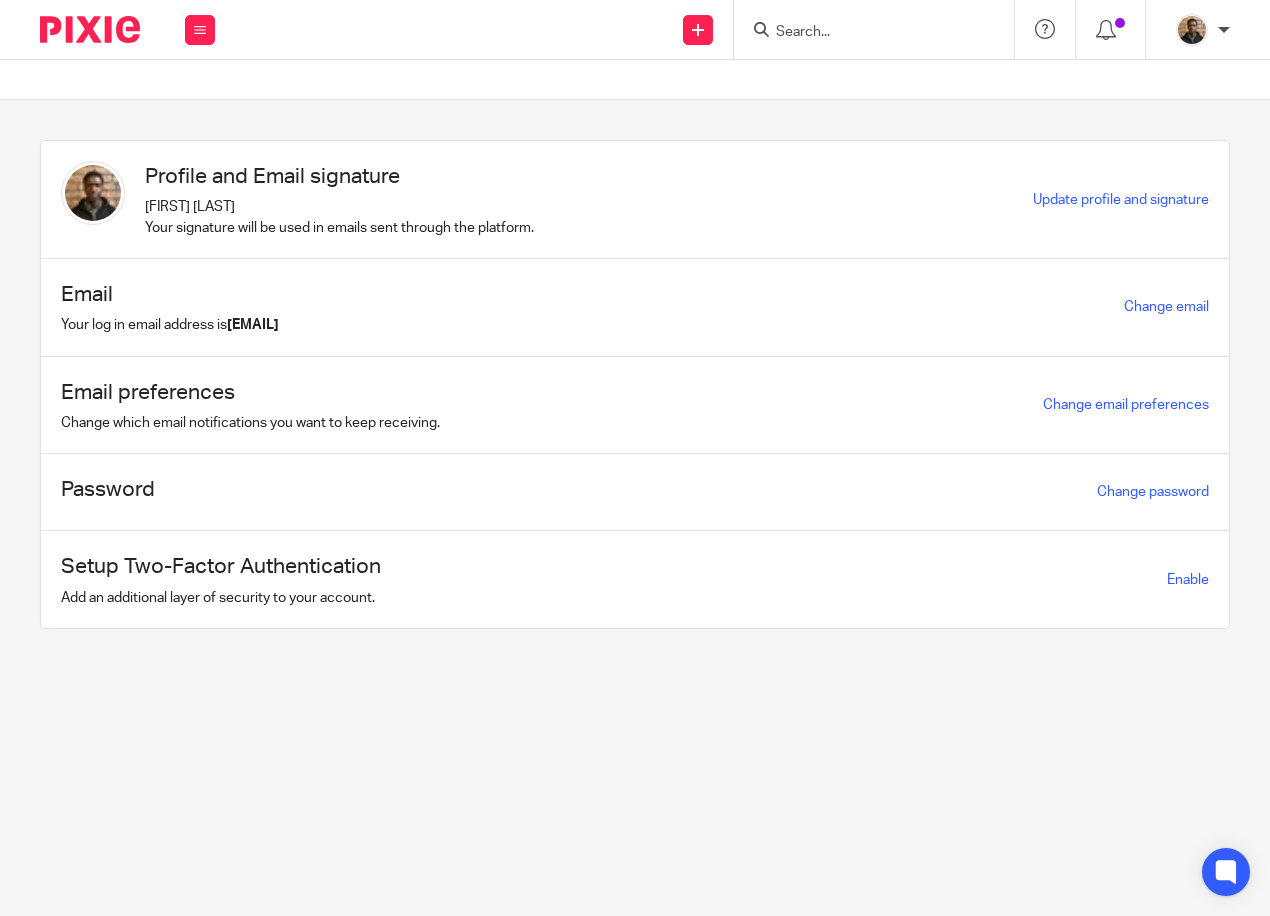 click on "Work
Email
Clients
Team
Reports
Settings" at bounding box center (200, 29) 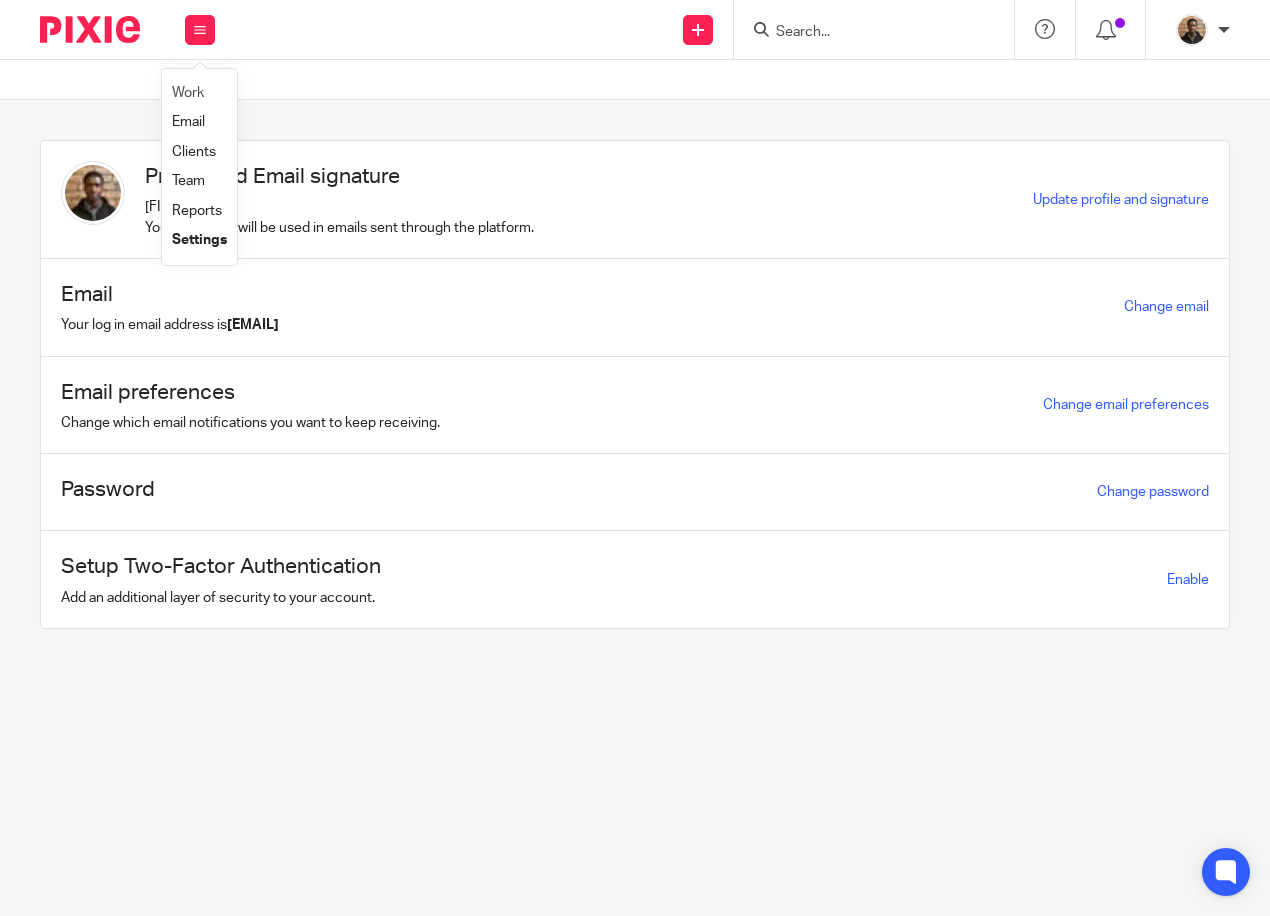 click on "Work" at bounding box center [199, 93] 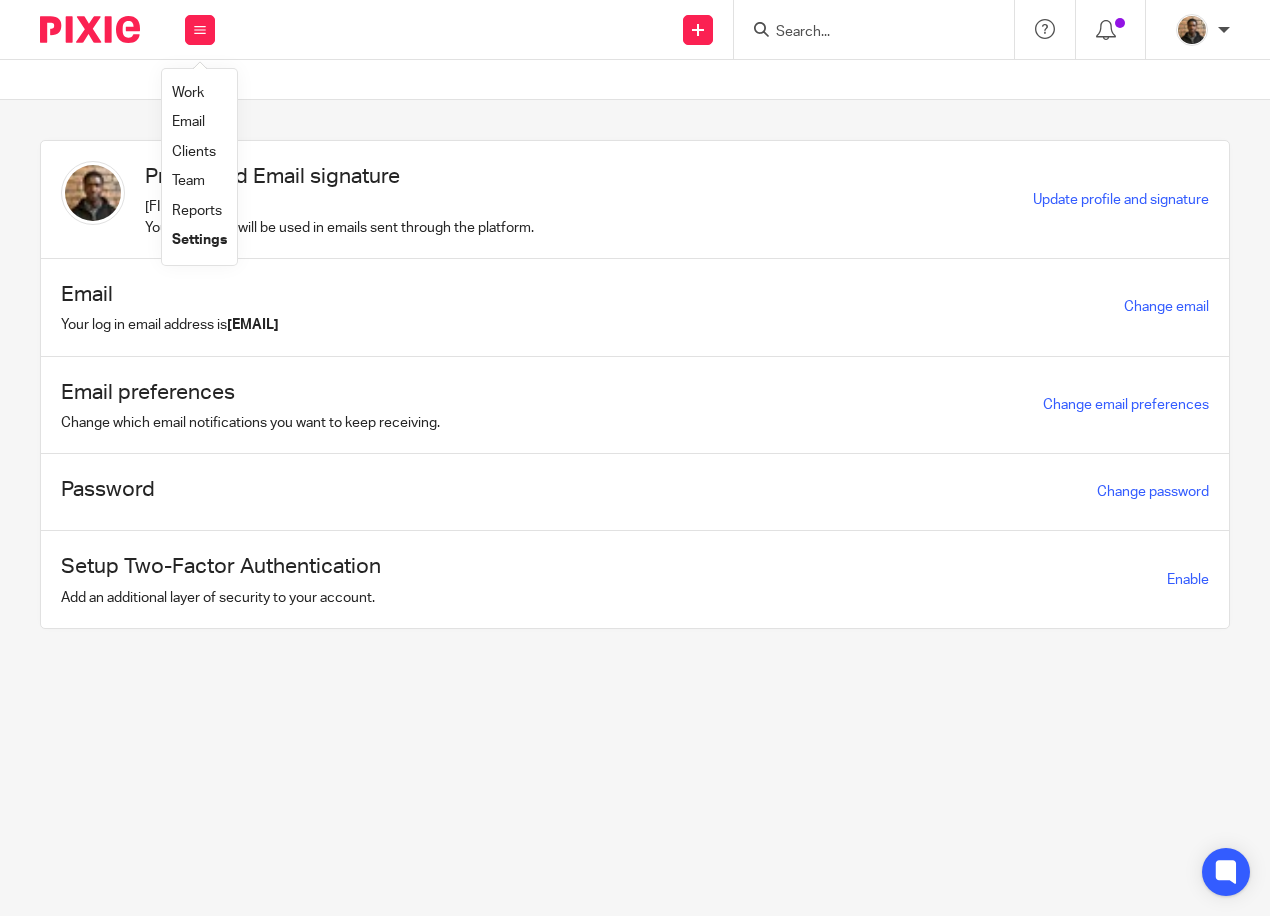 click on "Work" at bounding box center (188, 93) 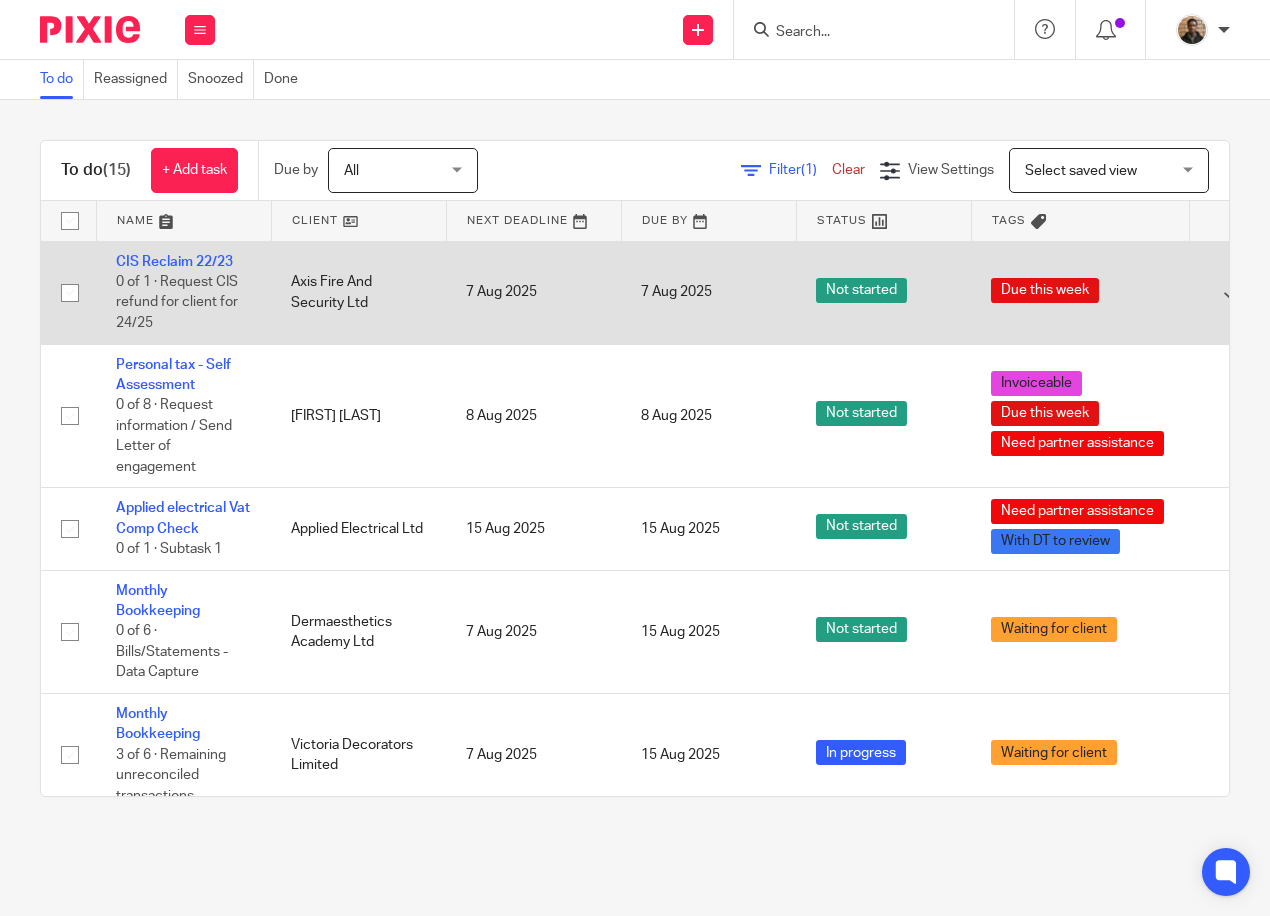 scroll, scrollTop: 0, scrollLeft: 0, axis: both 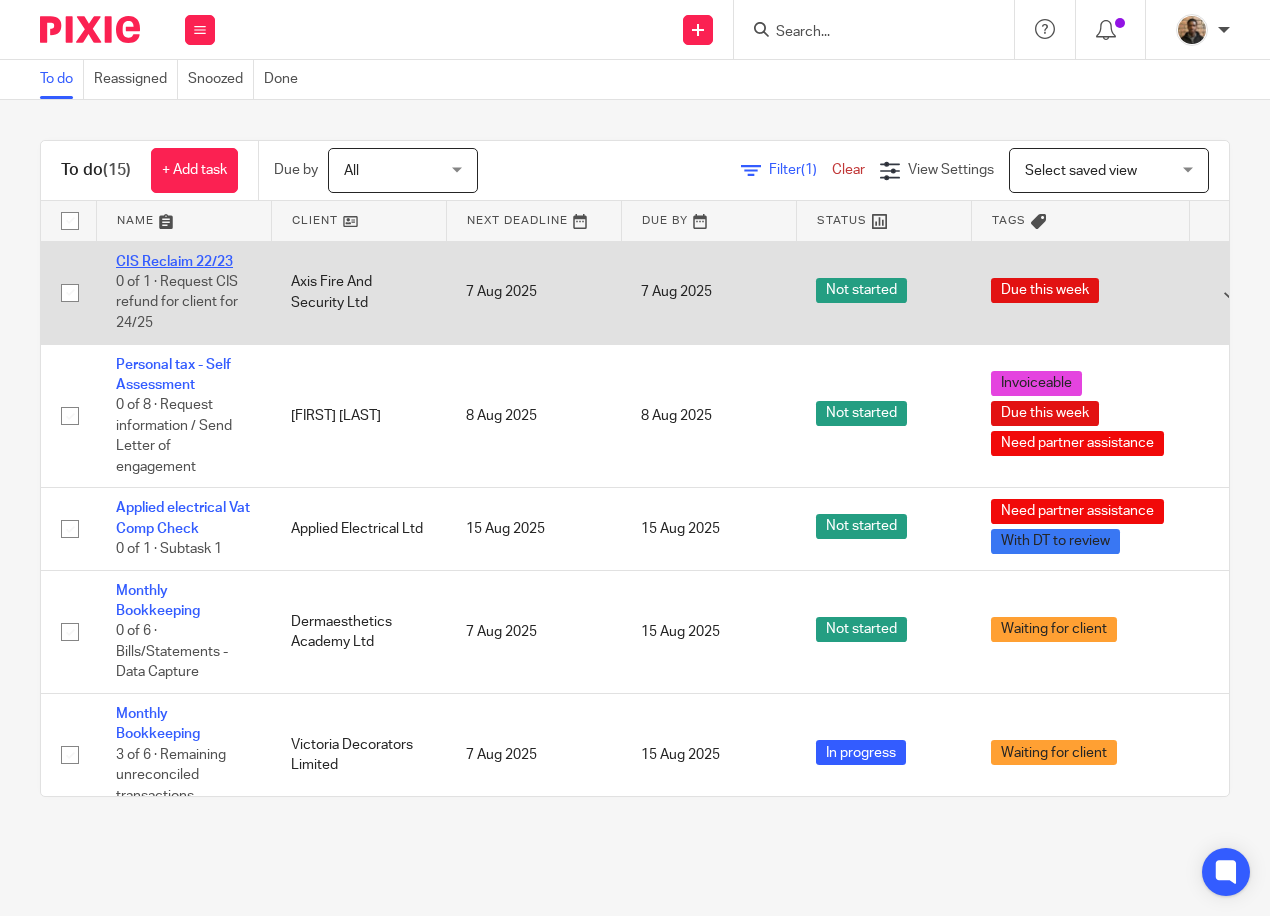 click on "CIS Reclaim 22/23" at bounding box center [174, 262] 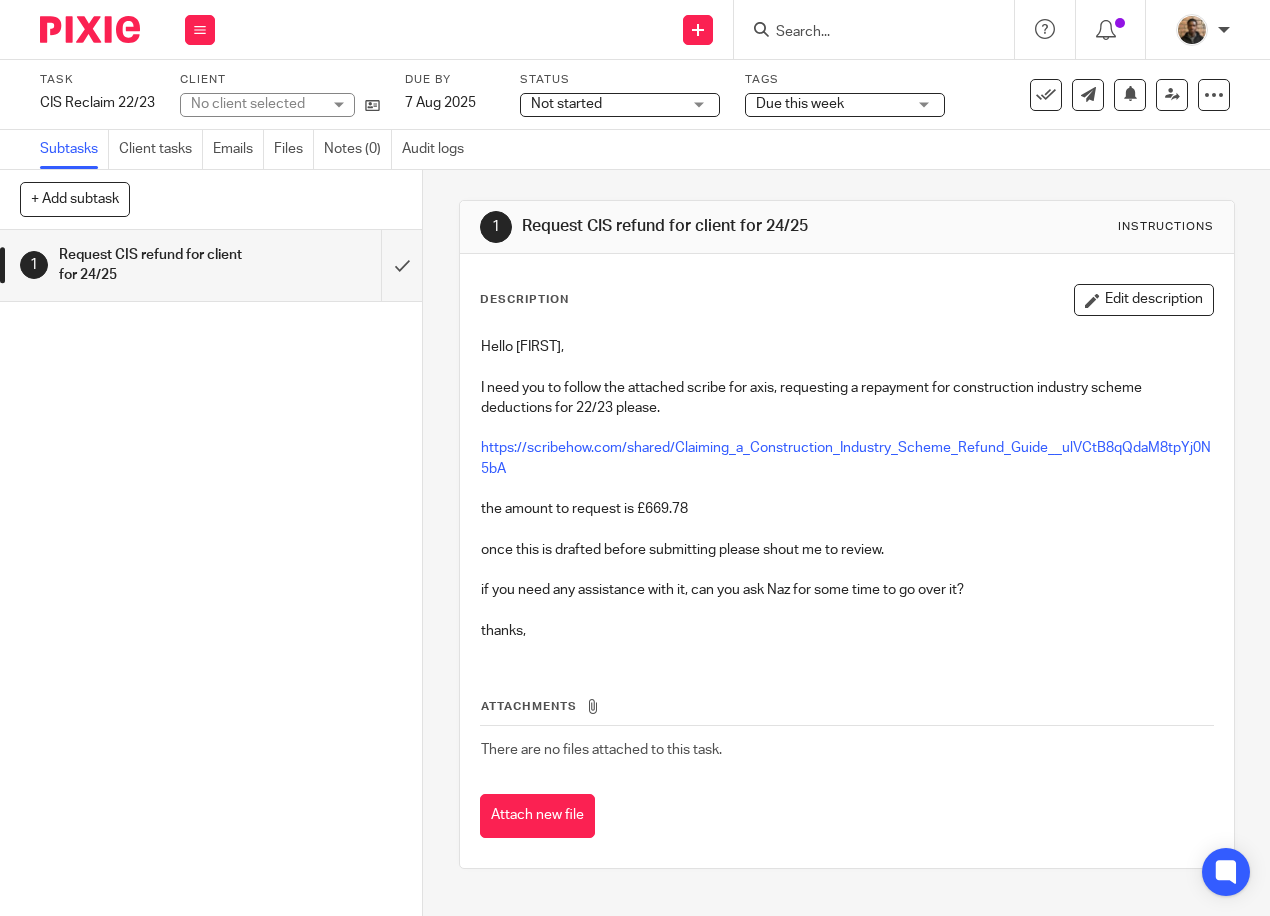 scroll, scrollTop: 0, scrollLeft: 0, axis: both 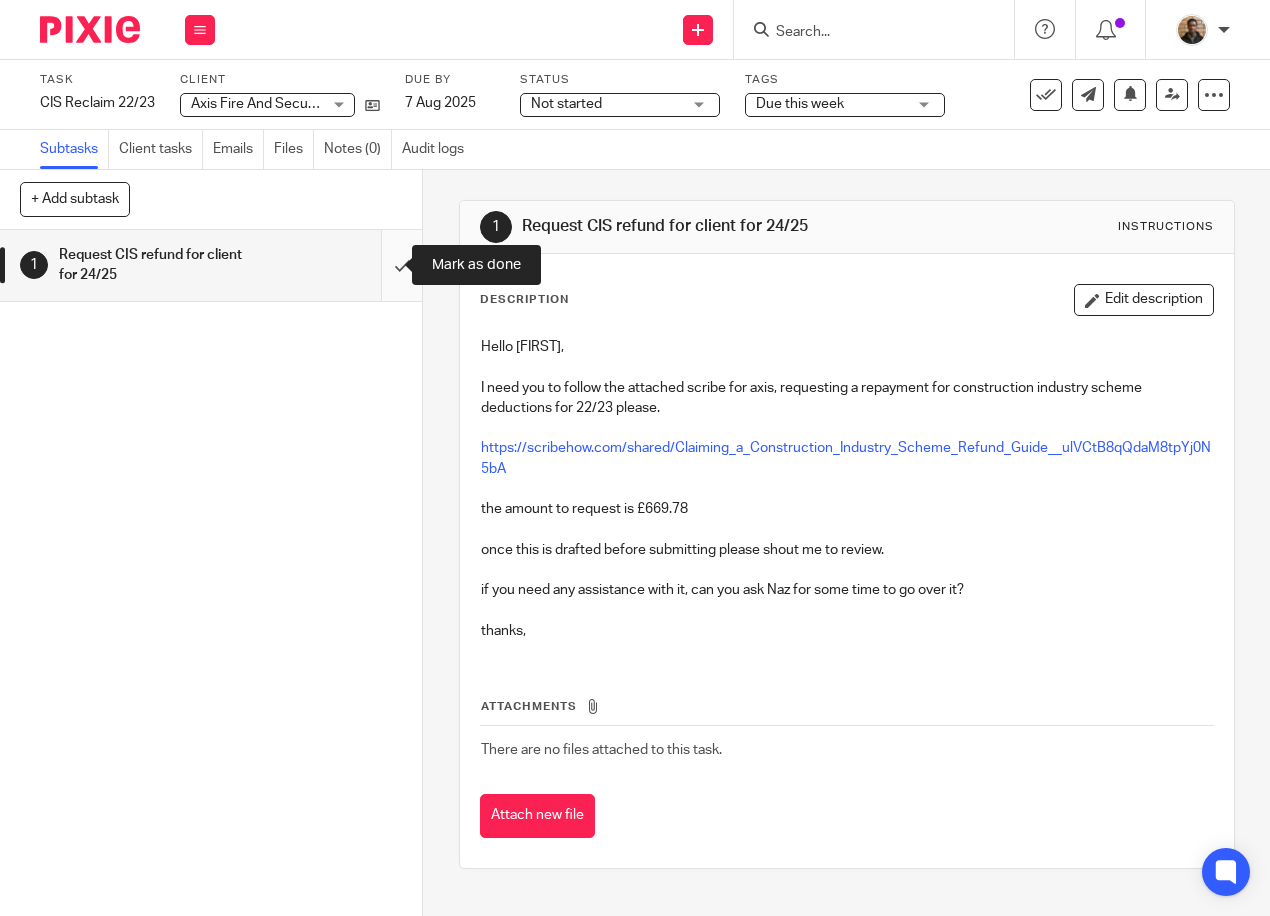 click at bounding box center (211, 265) 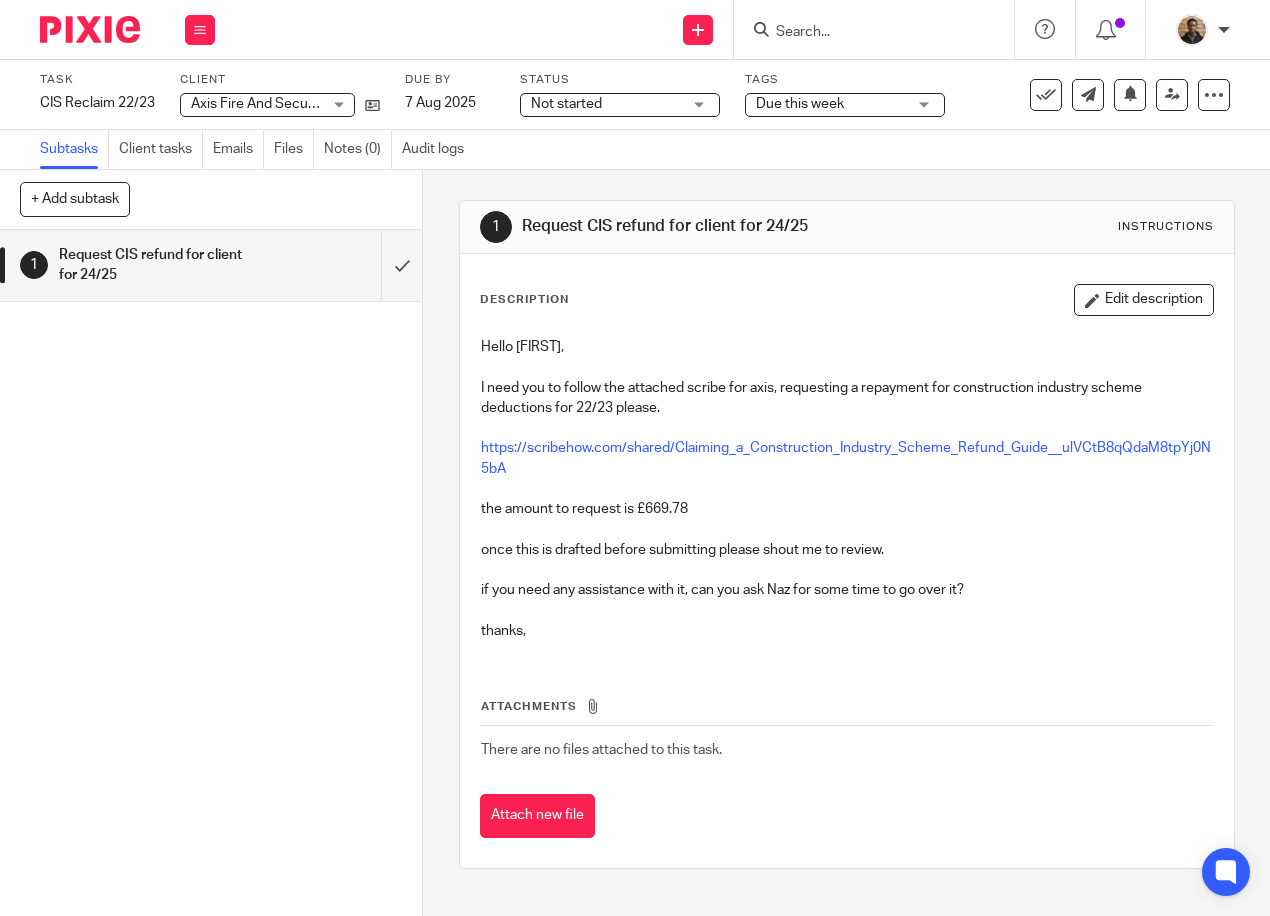 scroll, scrollTop: 0, scrollLeft: 0, axis: both 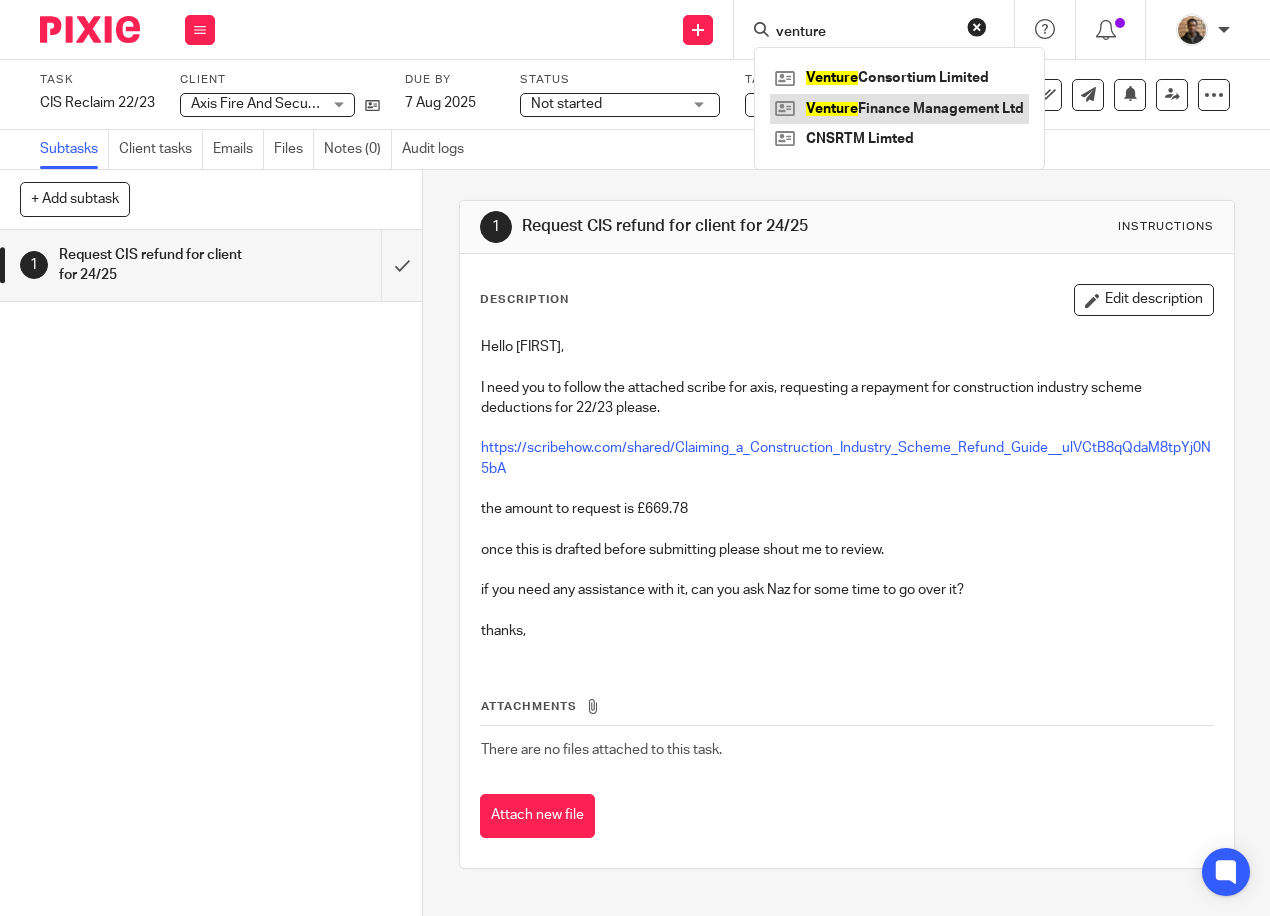 type on "venture" 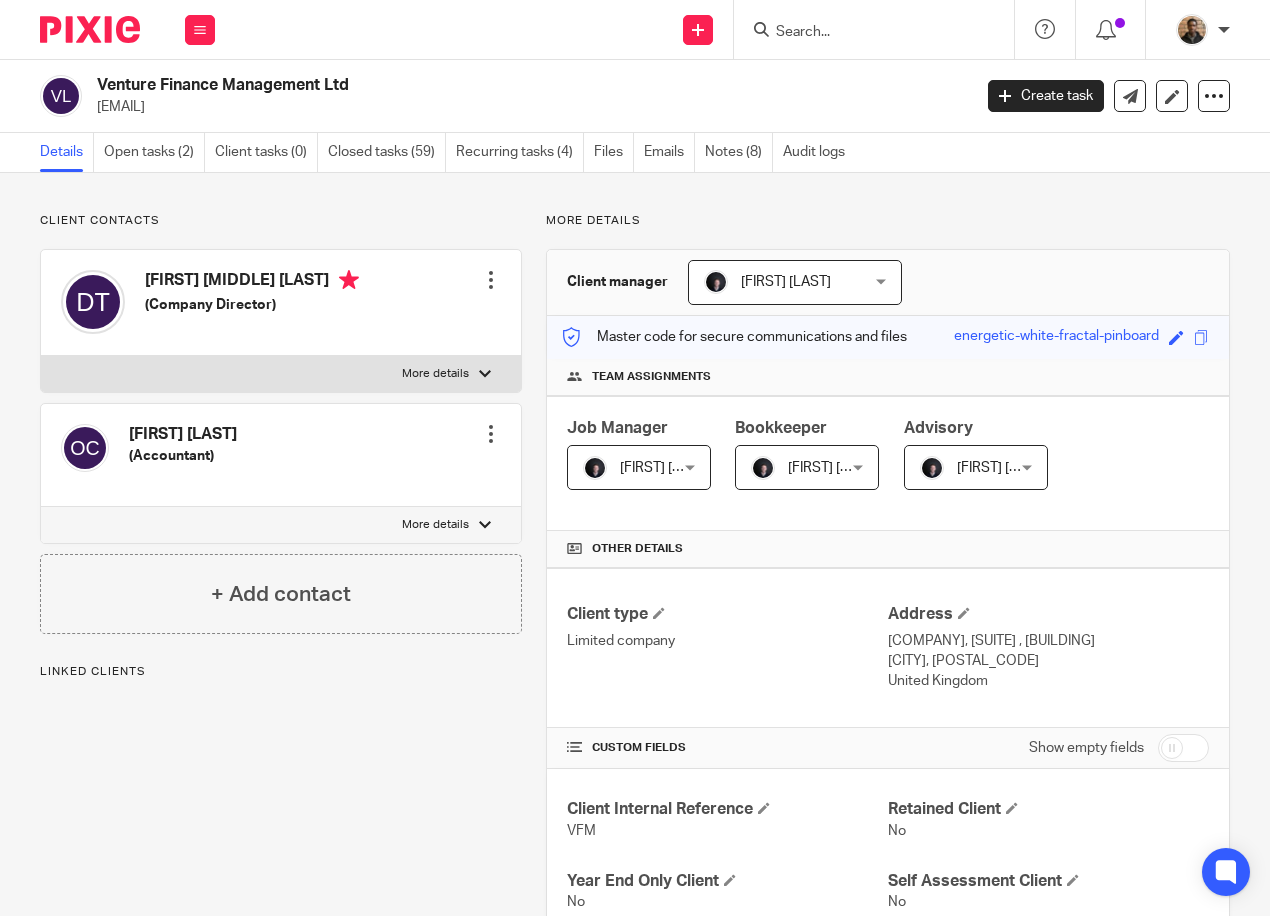 scroll, scrollTop: 0, scrollLeft: 0, axis: both 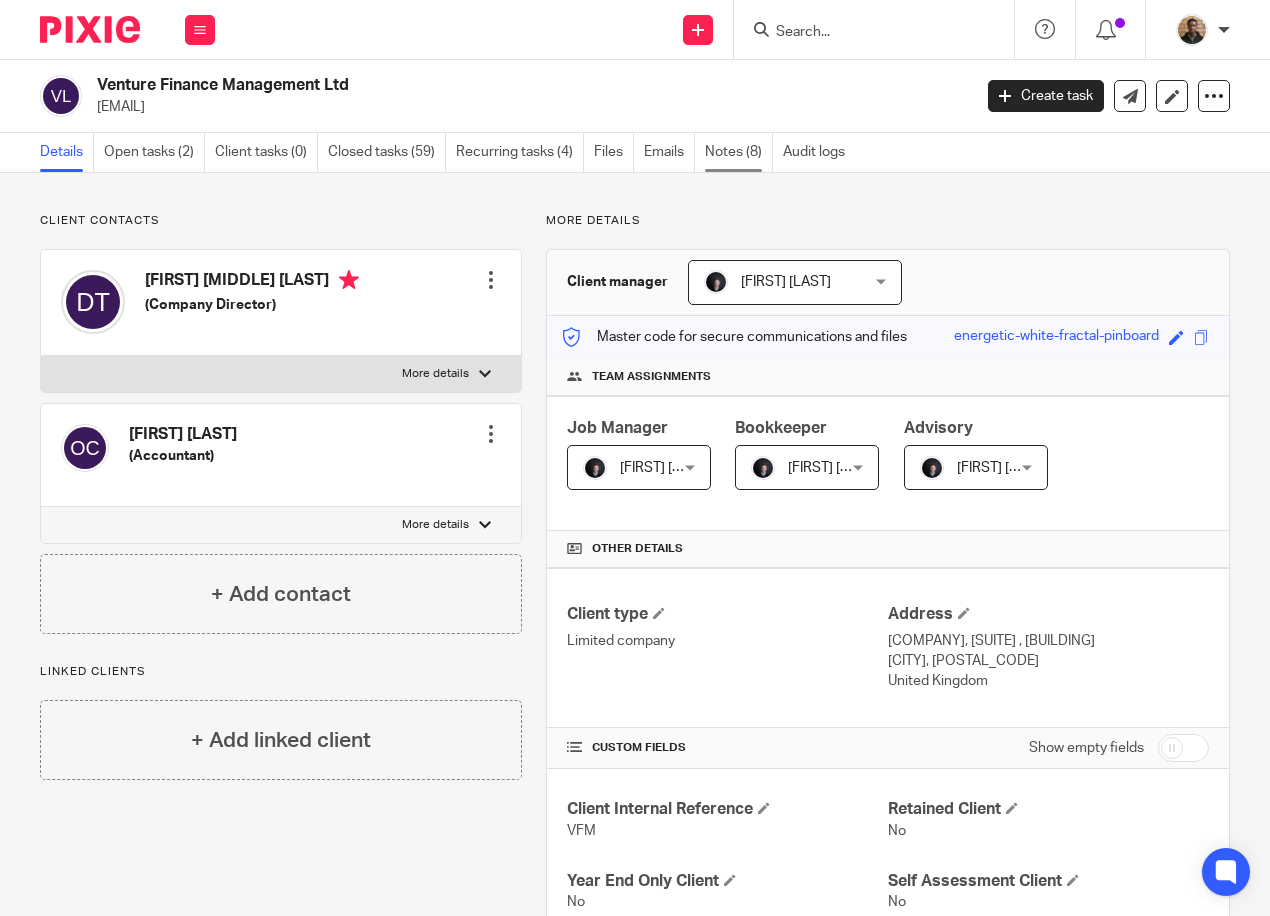 click on "Notes (8)" at bounding box center (739, 152) 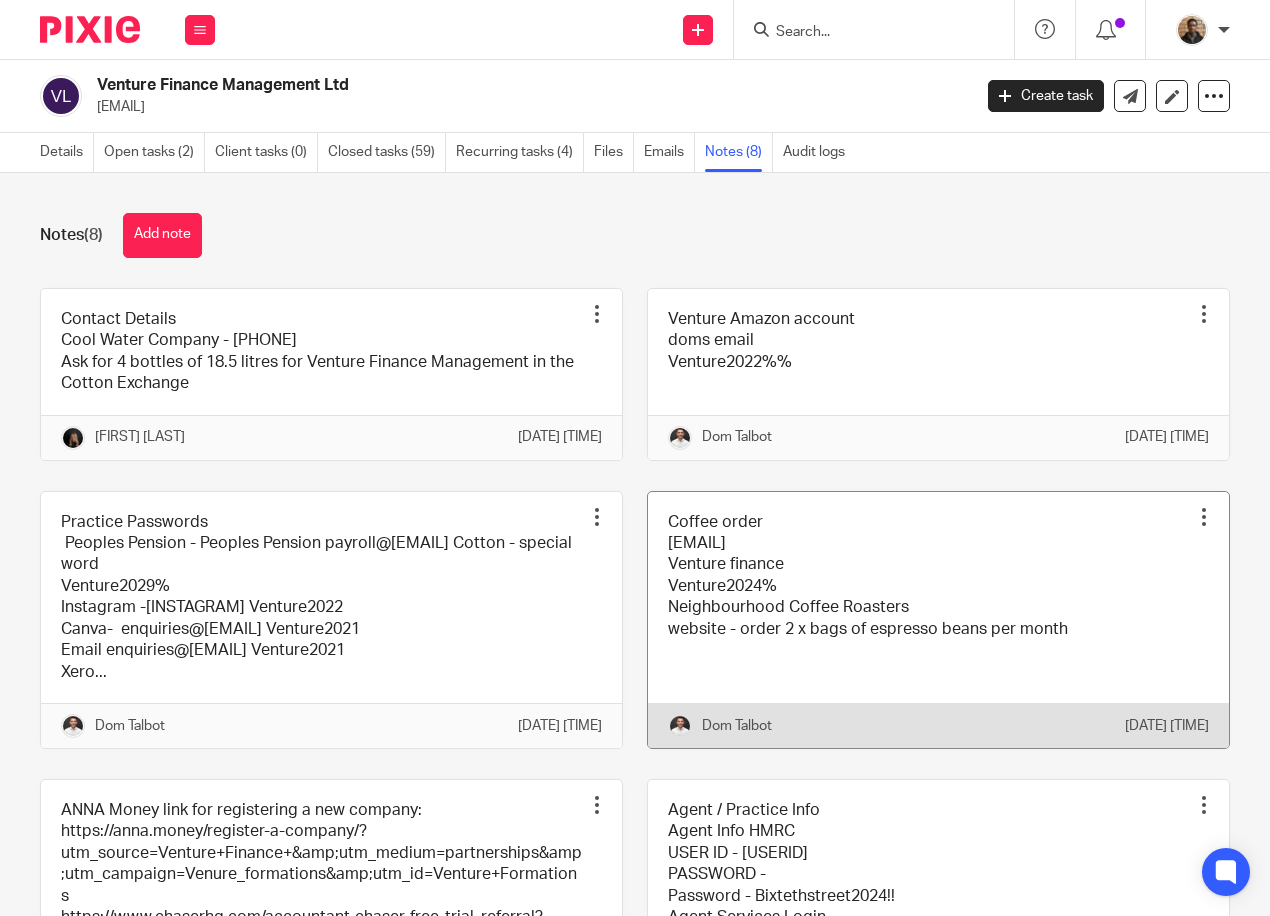 scroll, scrollTop: 0, scrollLeft: 0, axis: both 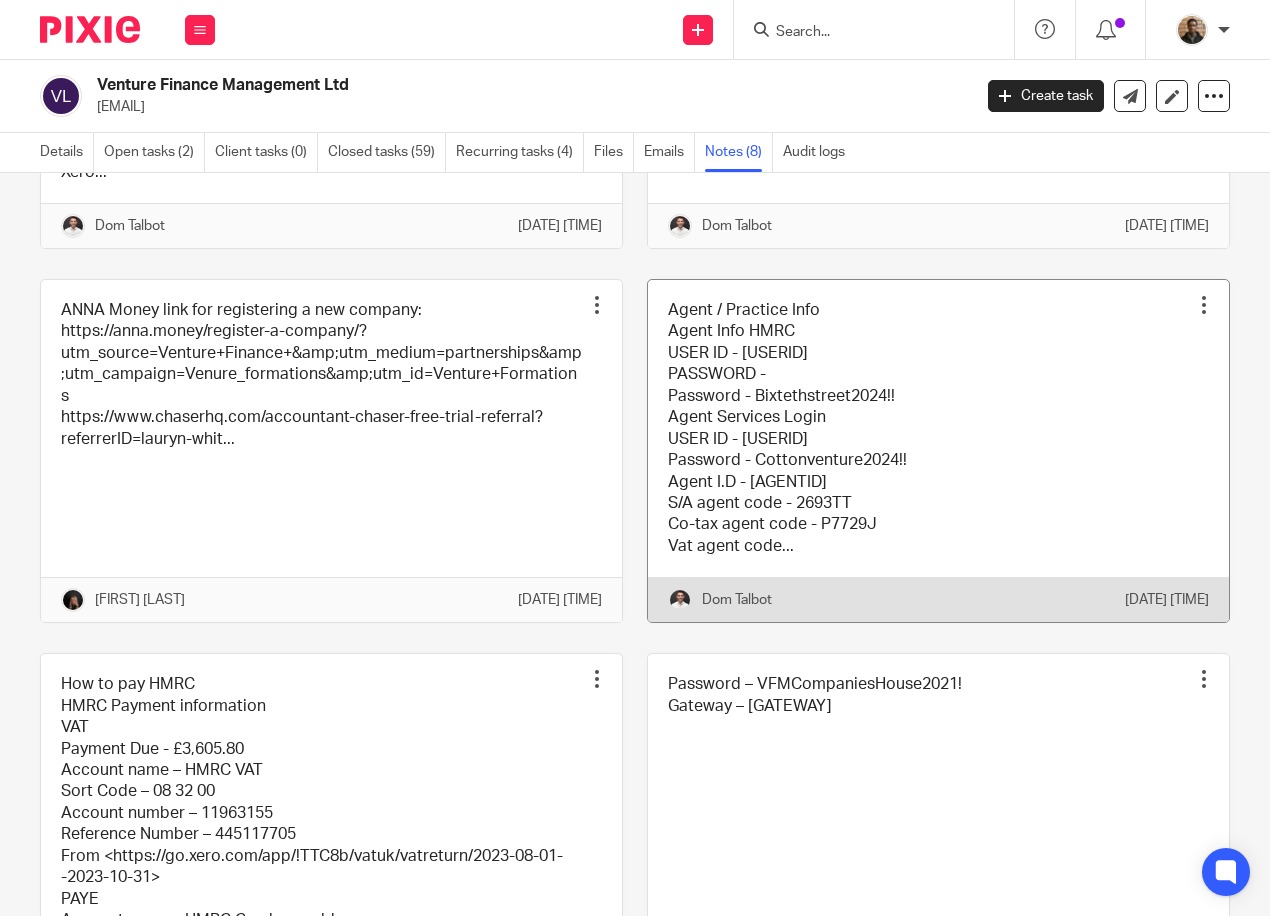 click at bounding box center [938, 451] 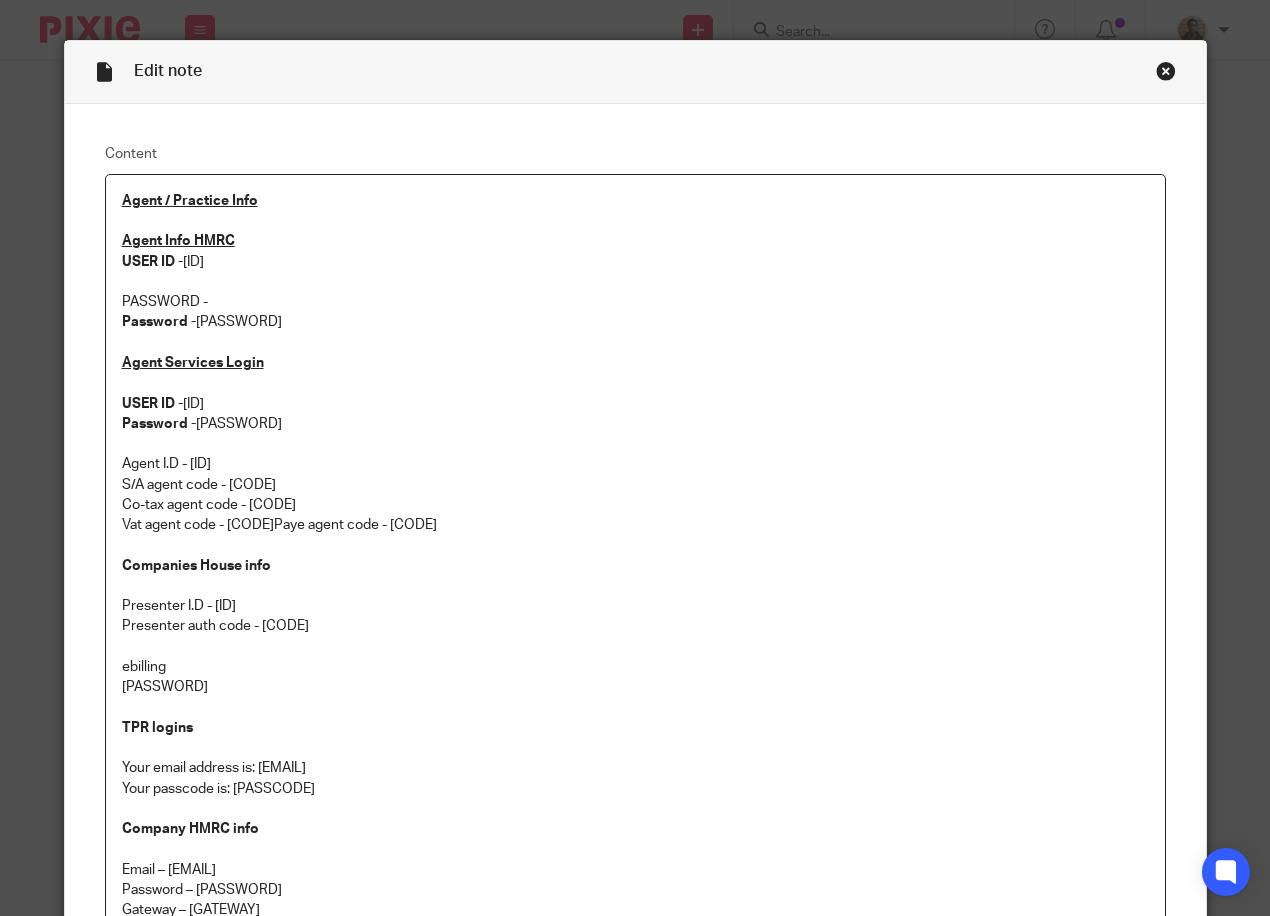 scroll, scrollTop: 0, scrollLeft: 0, axis: both 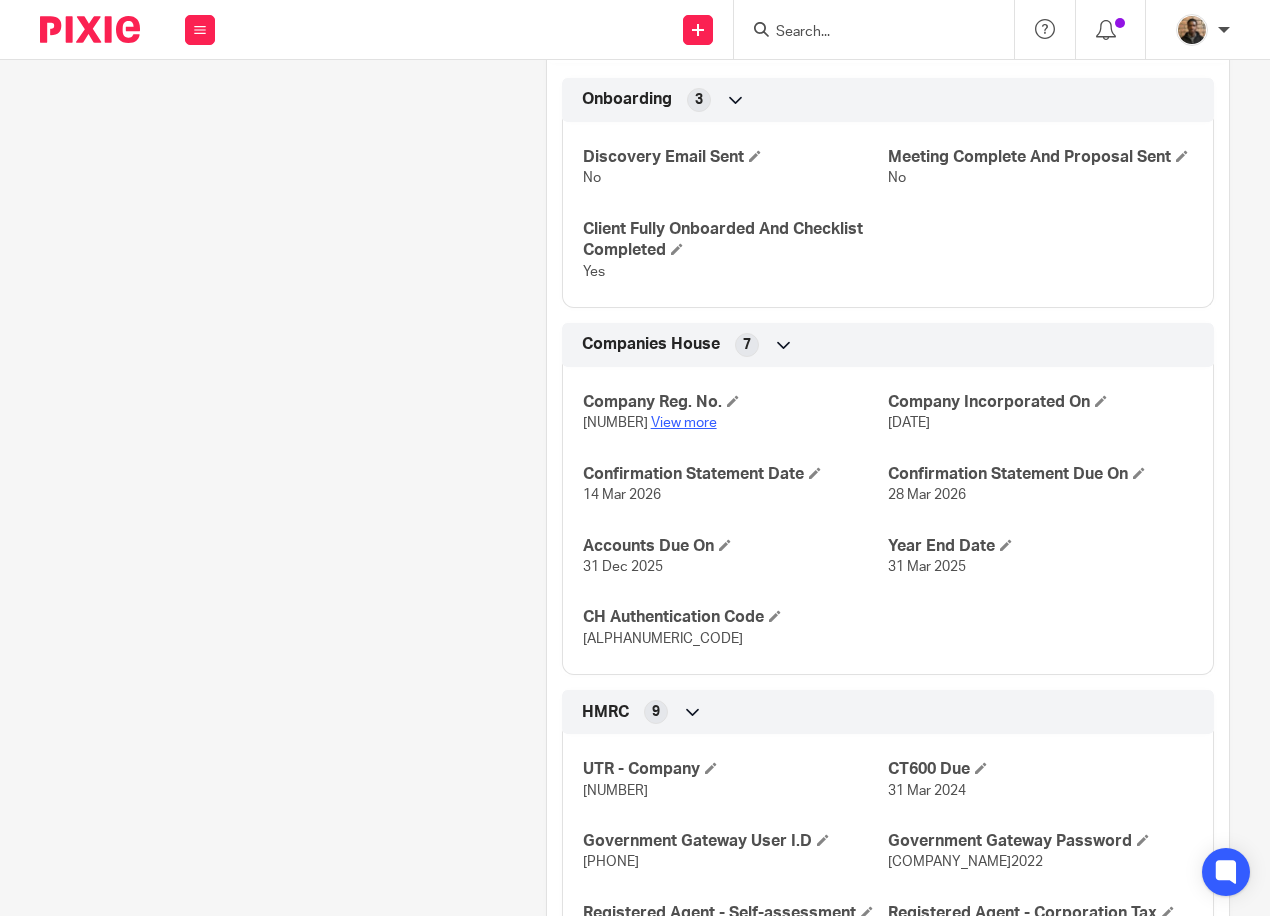 click on "View more" at bounding box center (684, 423) 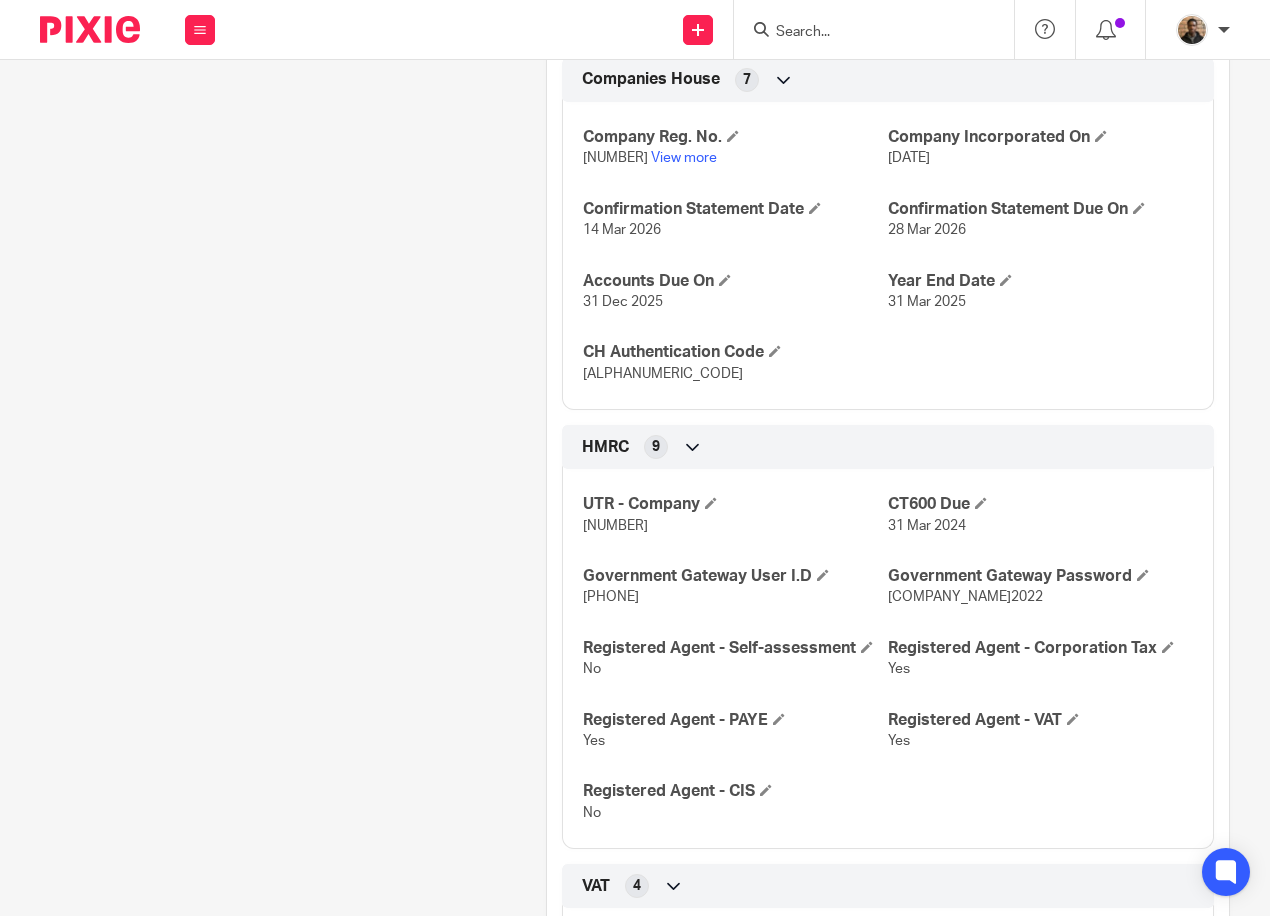 scroll, scrollTop: 1200, scrollLeft: 0, axis: vertical 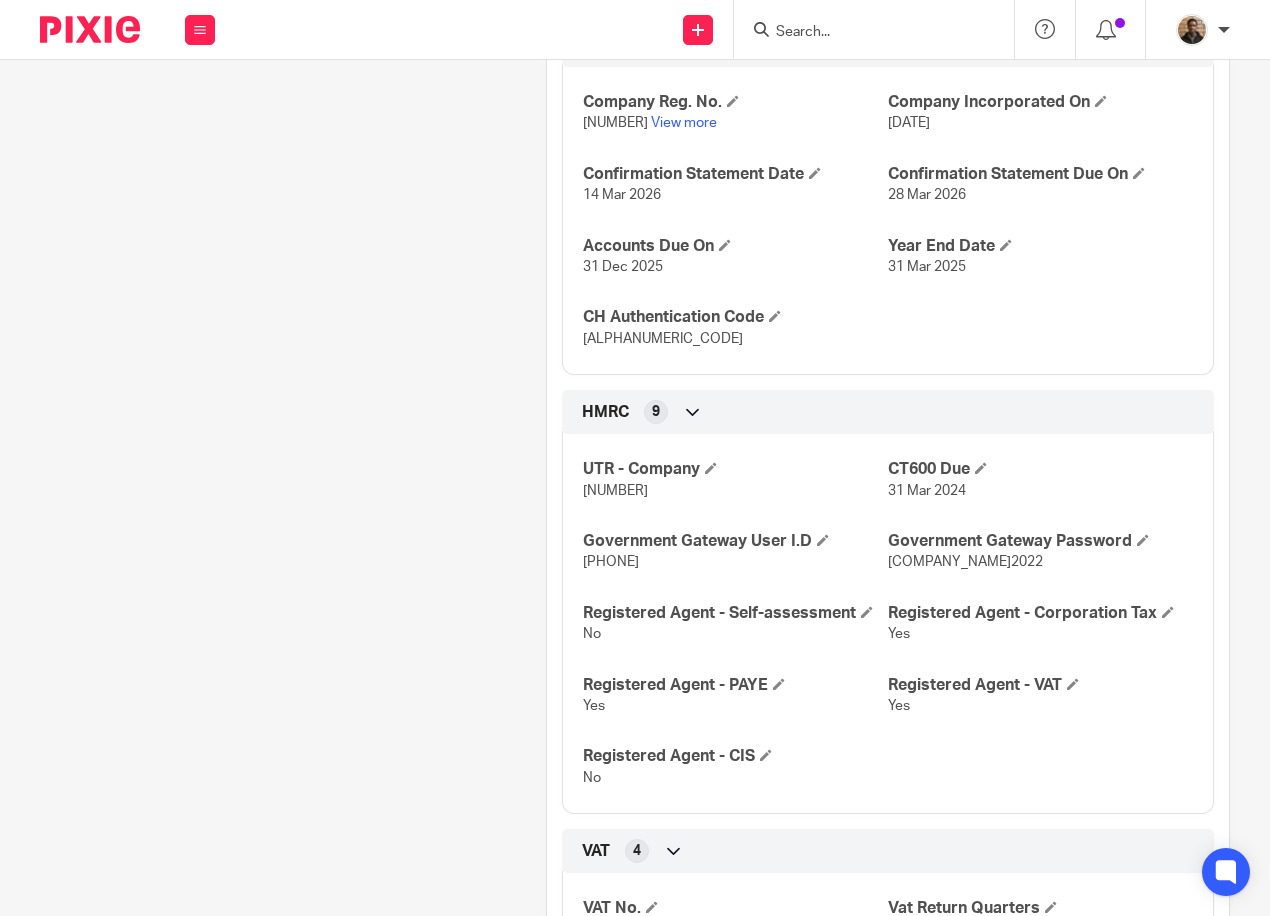 drag, startPoint x: 580, startPoint y: 515, endPoint x: 795, endPoint y: 524, distance: 215.1883 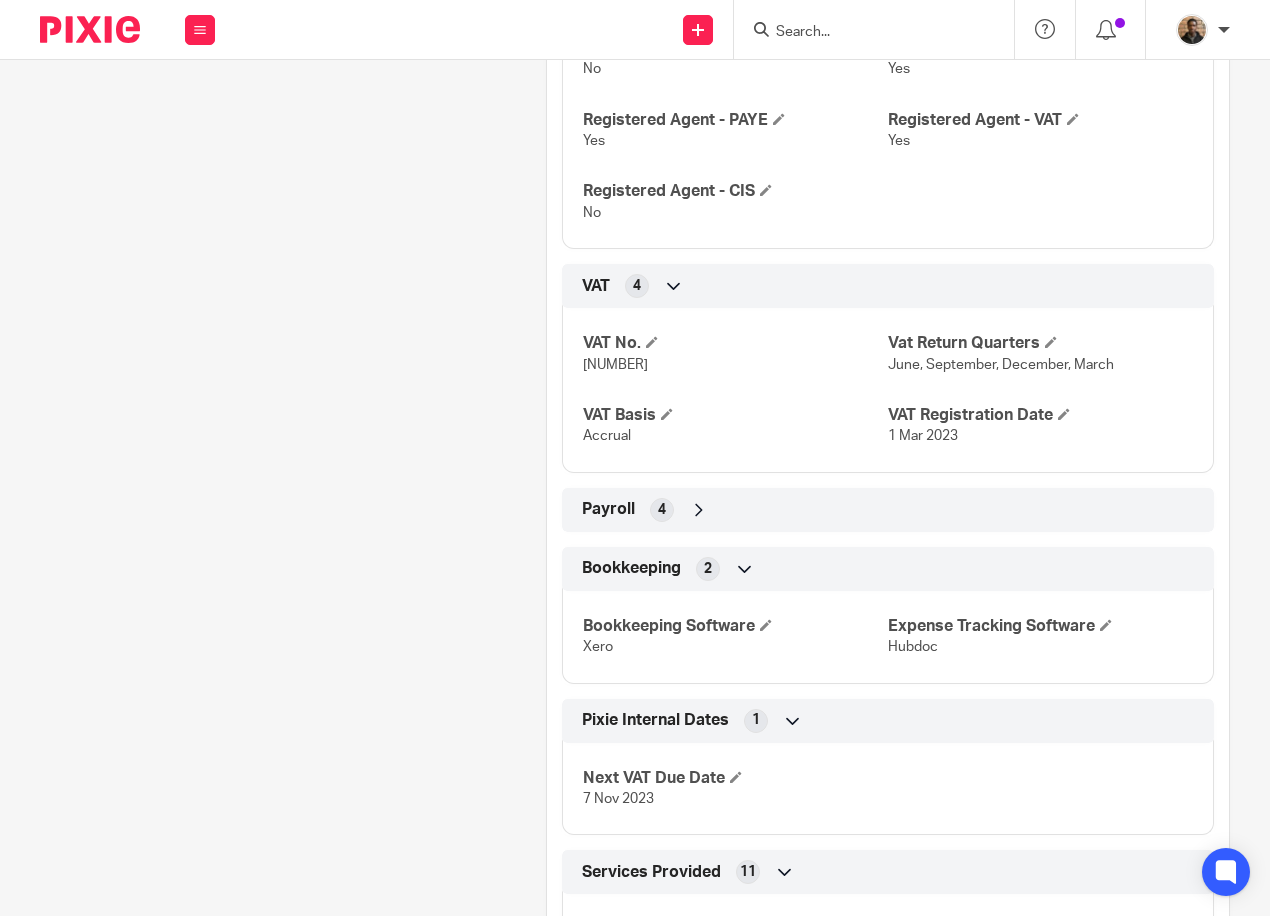 scroll, scrollTop: 1800, scrollLeft: 0, axis: vertical 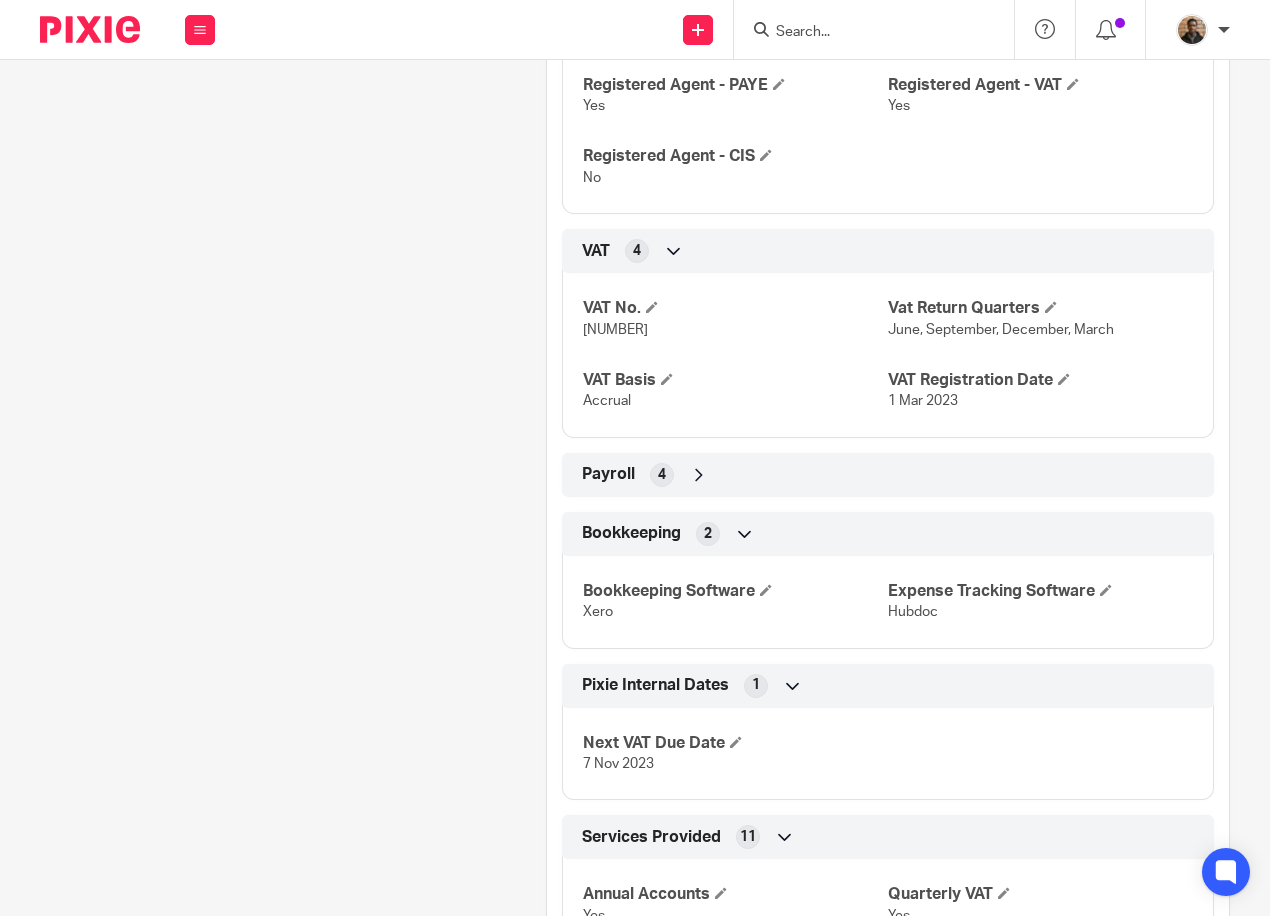 click on "Payroll   4" at bounding box center (888, 475) 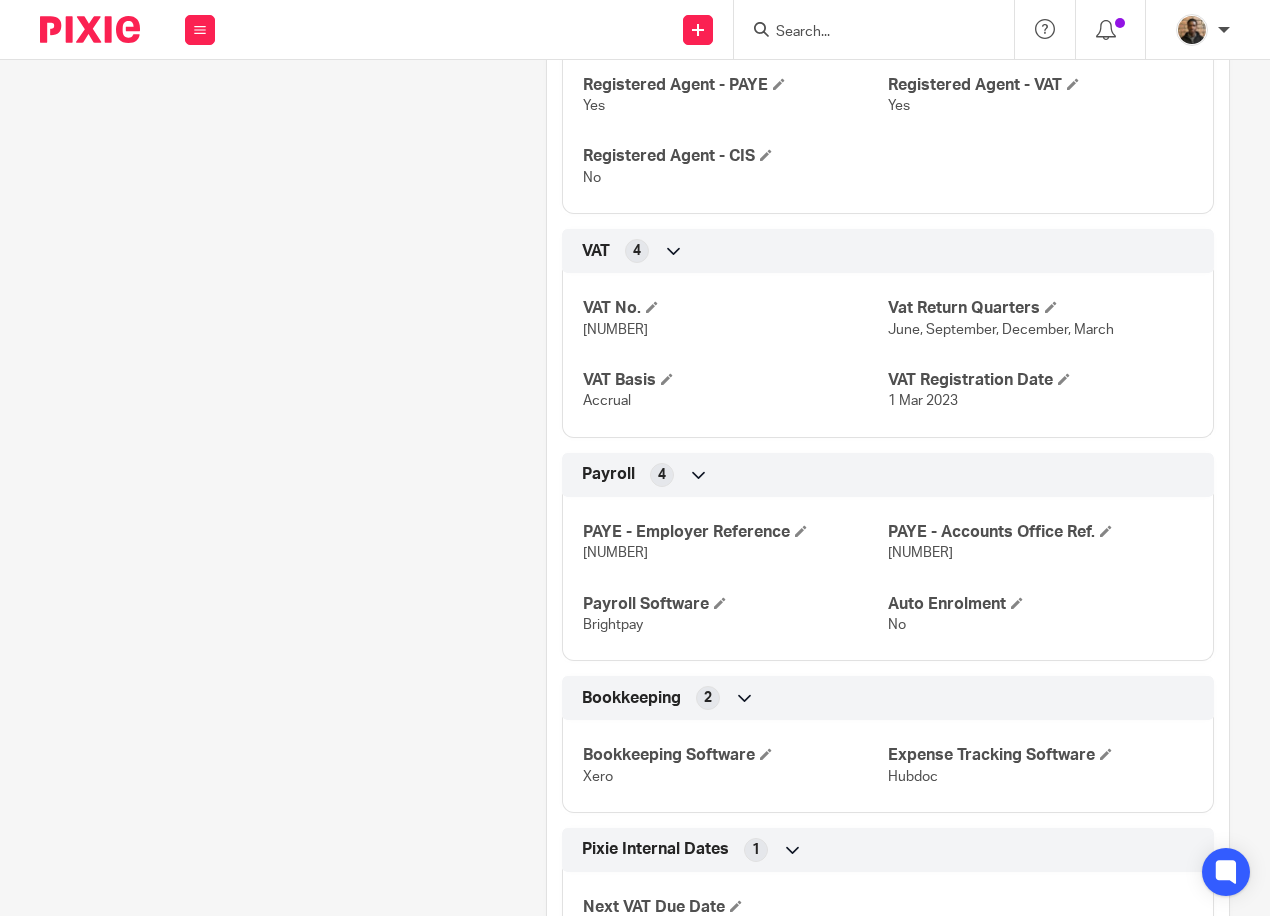 drag, startPoint x: 574, startPoint y: 572, endPoint x: 746, endPoint y: 583, distance: 172.35138 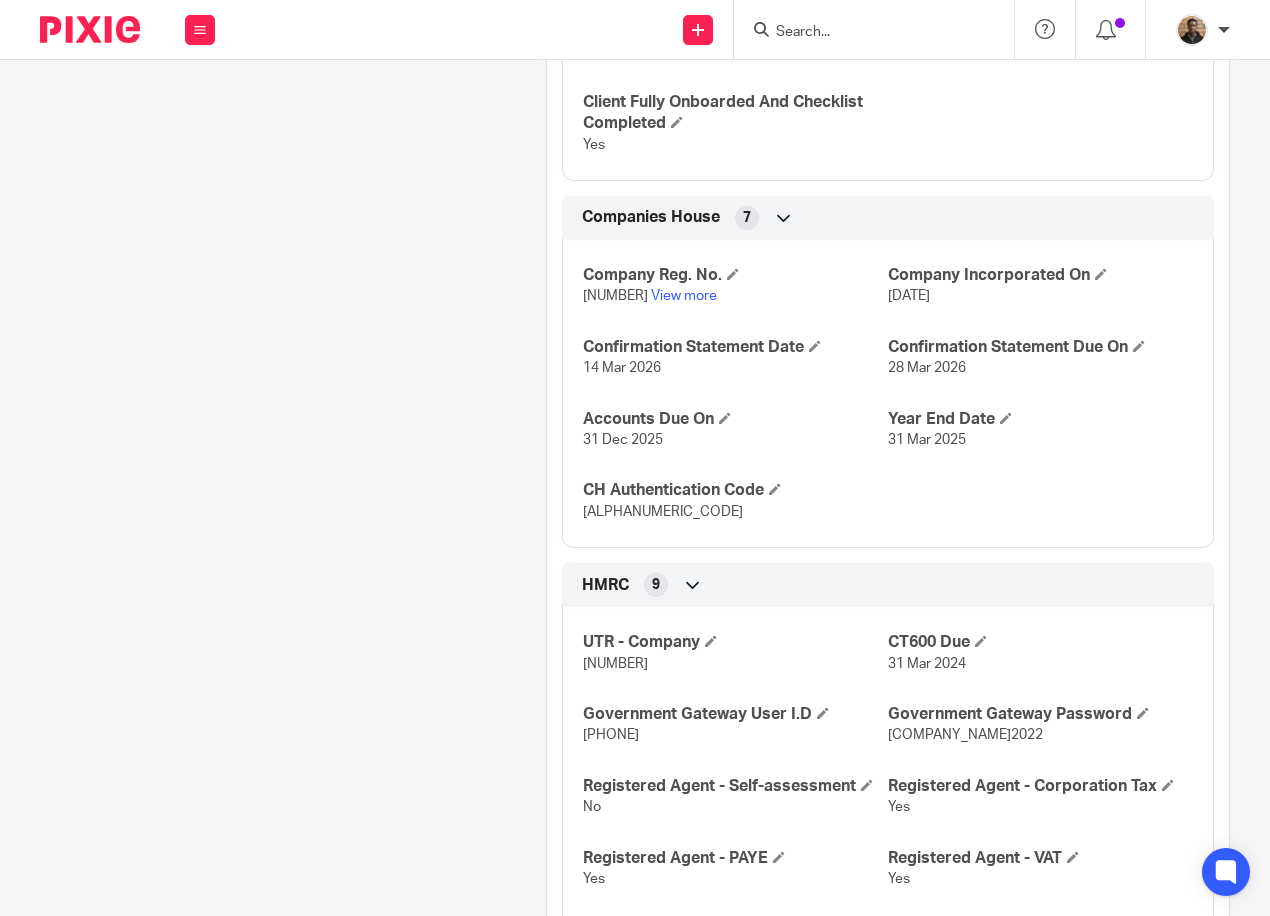 scroll, scrollTop: 900, scrollLeft: 0, axis: vertical 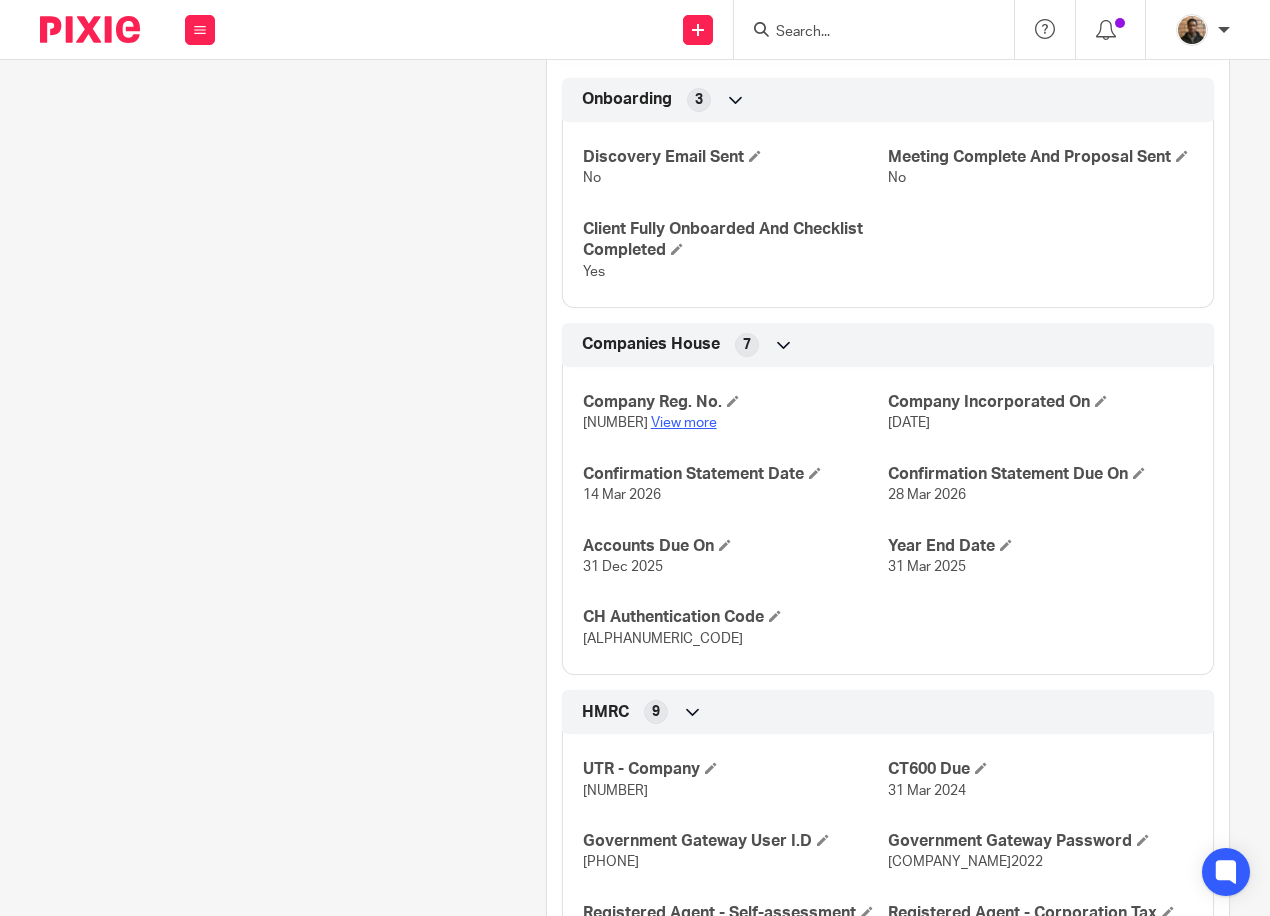 click on "View more" at bounding box center [684, 423] 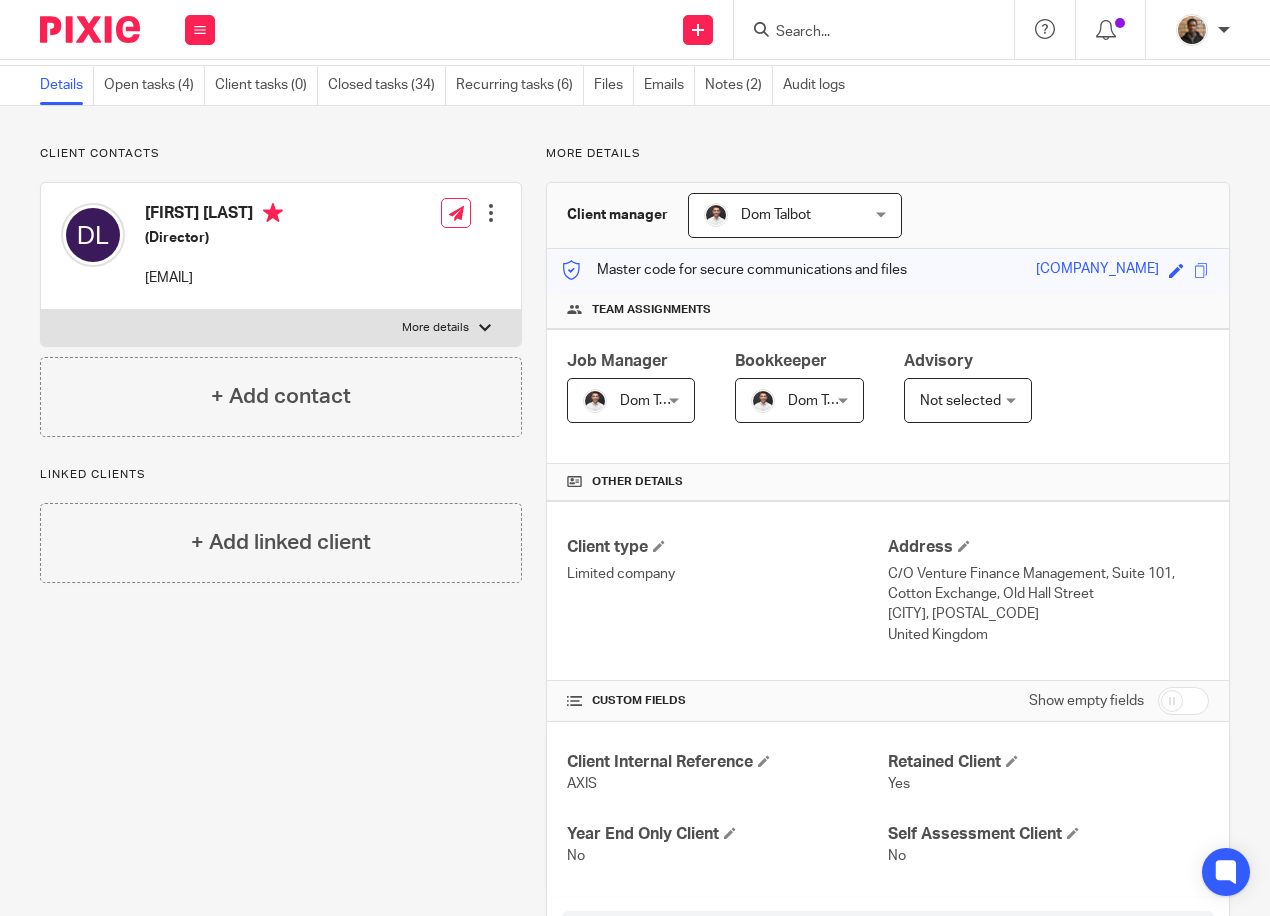 scroll, scrollTop: 100, scrollLeft: 0, axis: vertical 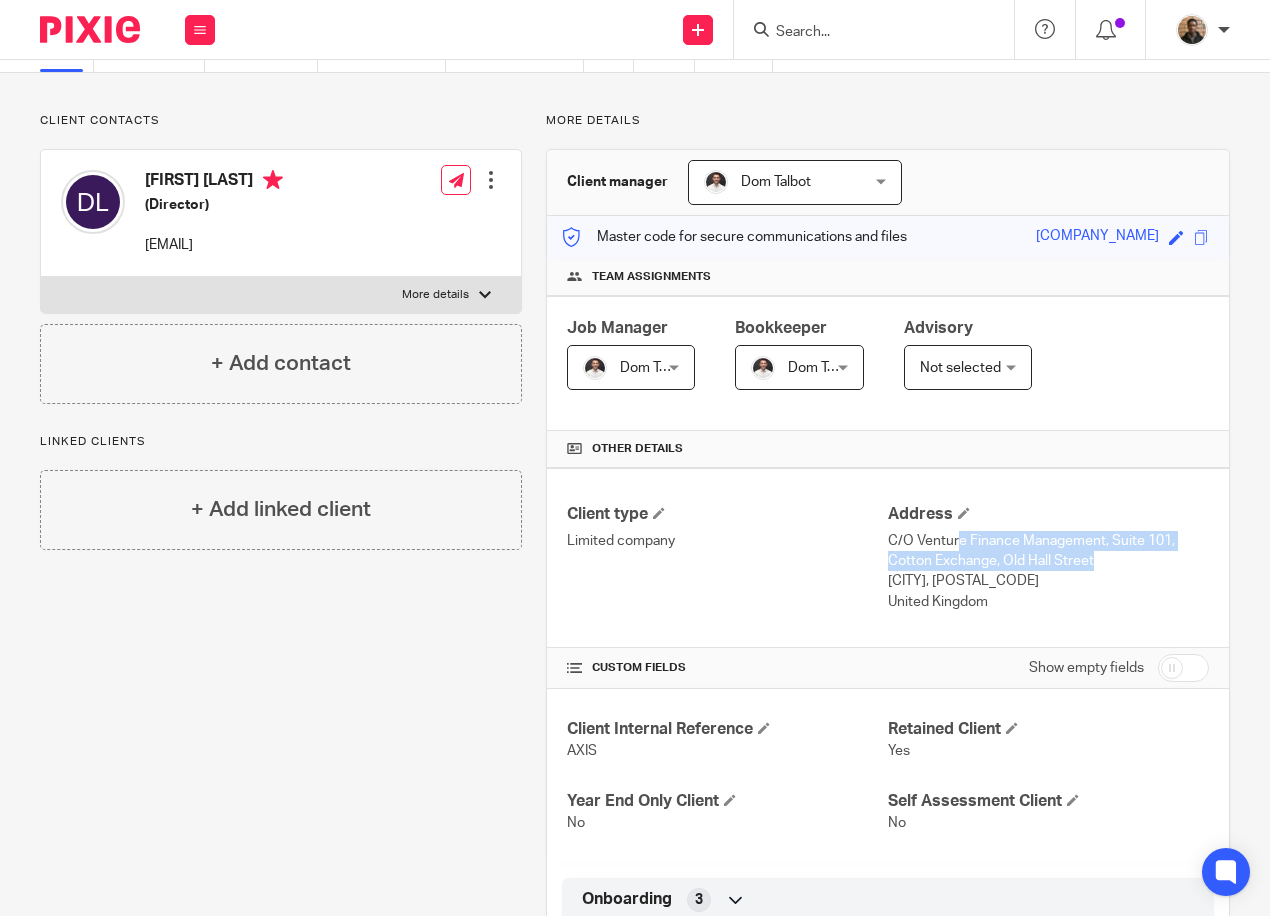 drag, startPoint x: 883, startPoint y: 546, endPoint x: 981, endPoint y: 542, distance: 98.0816 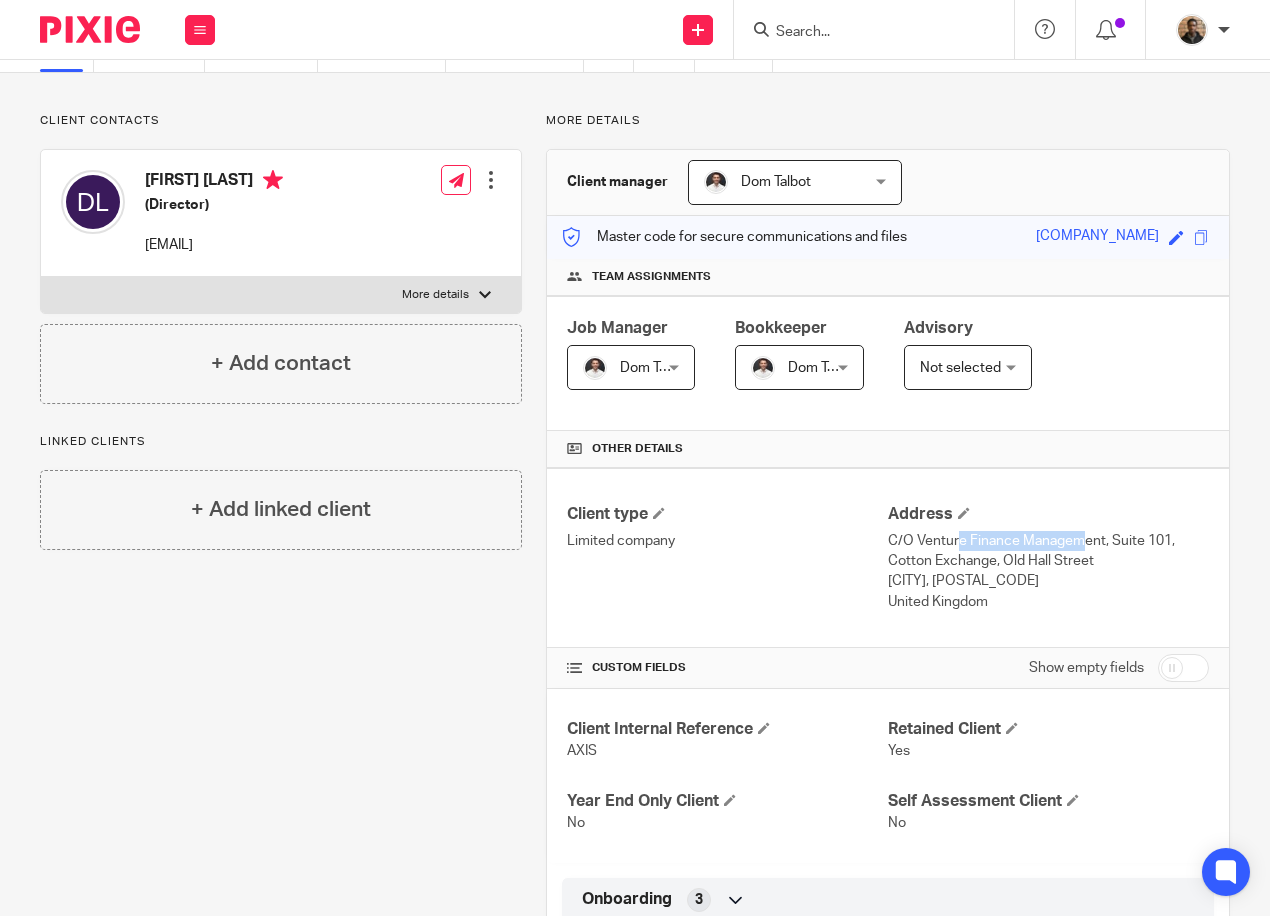 drag, startPoint x: 981, startPoint y: 542, endPoint x: 952, endPoint y: 551, distance: 30.364452 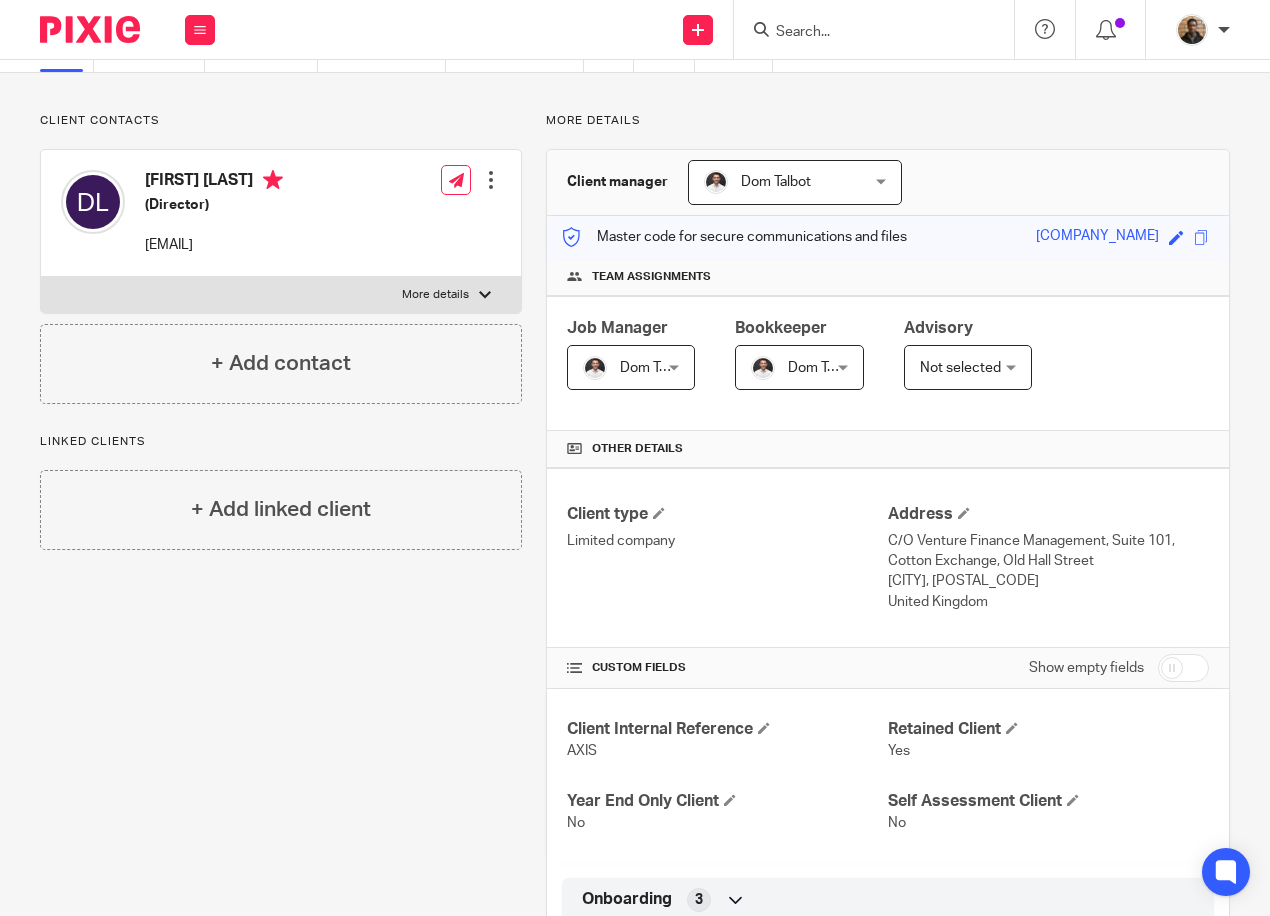 drag, startPoint x: 1104, startPoint y: 543, endPoint x: 1200, endPoint y: 553, distance: 96.519424 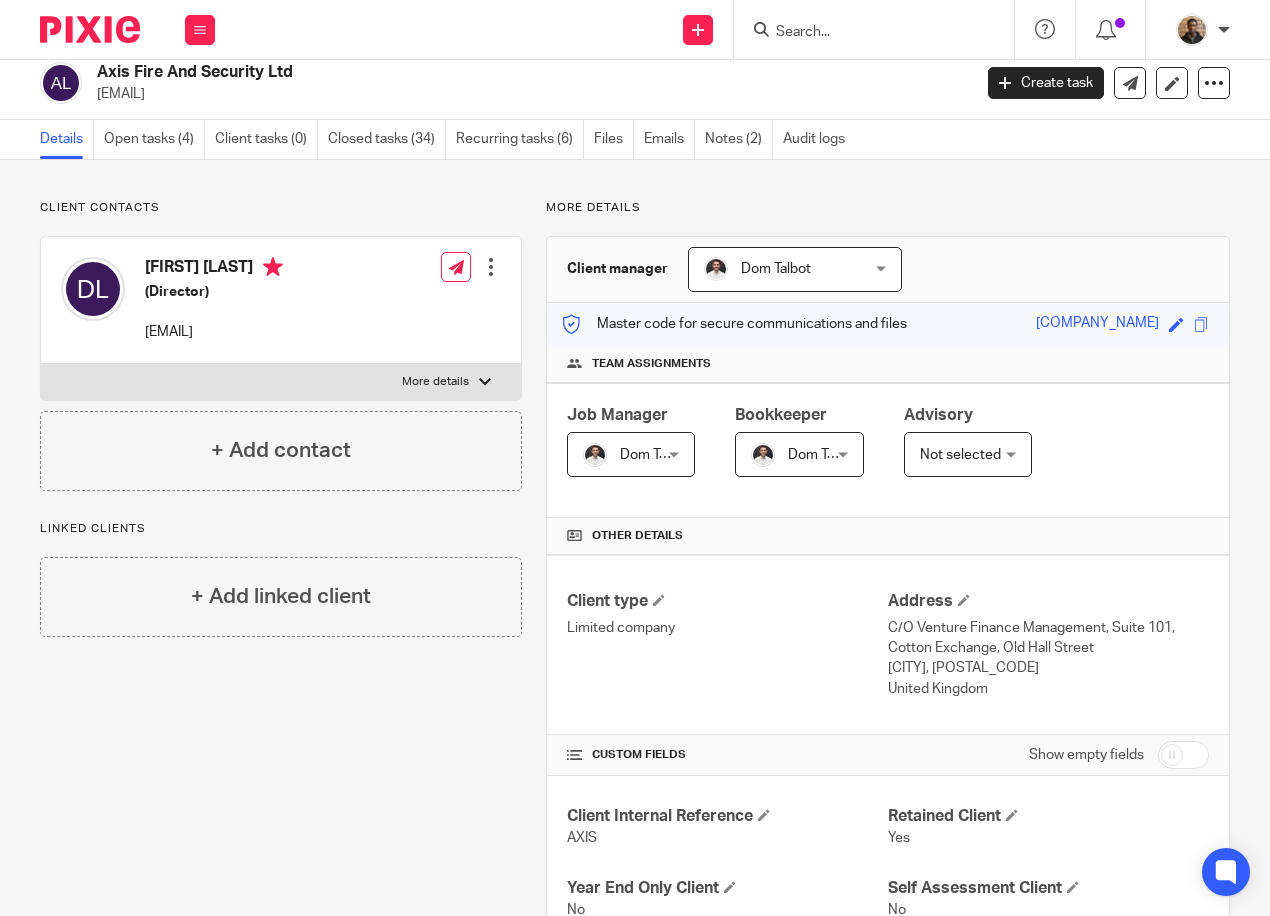 scroll, scrollTop: 0, scrollLeft: 0, axis: both 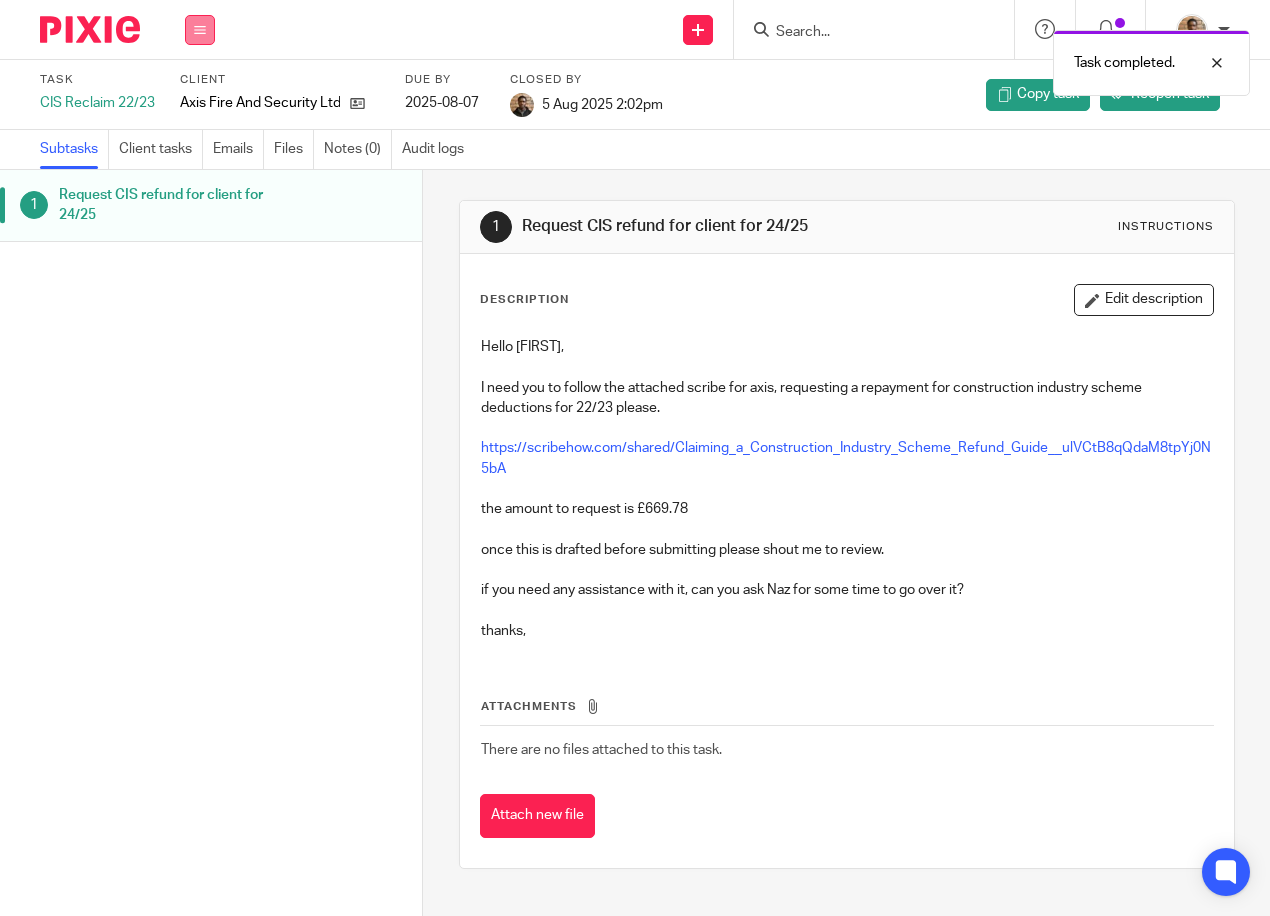 click at bounding box center (200, 30) 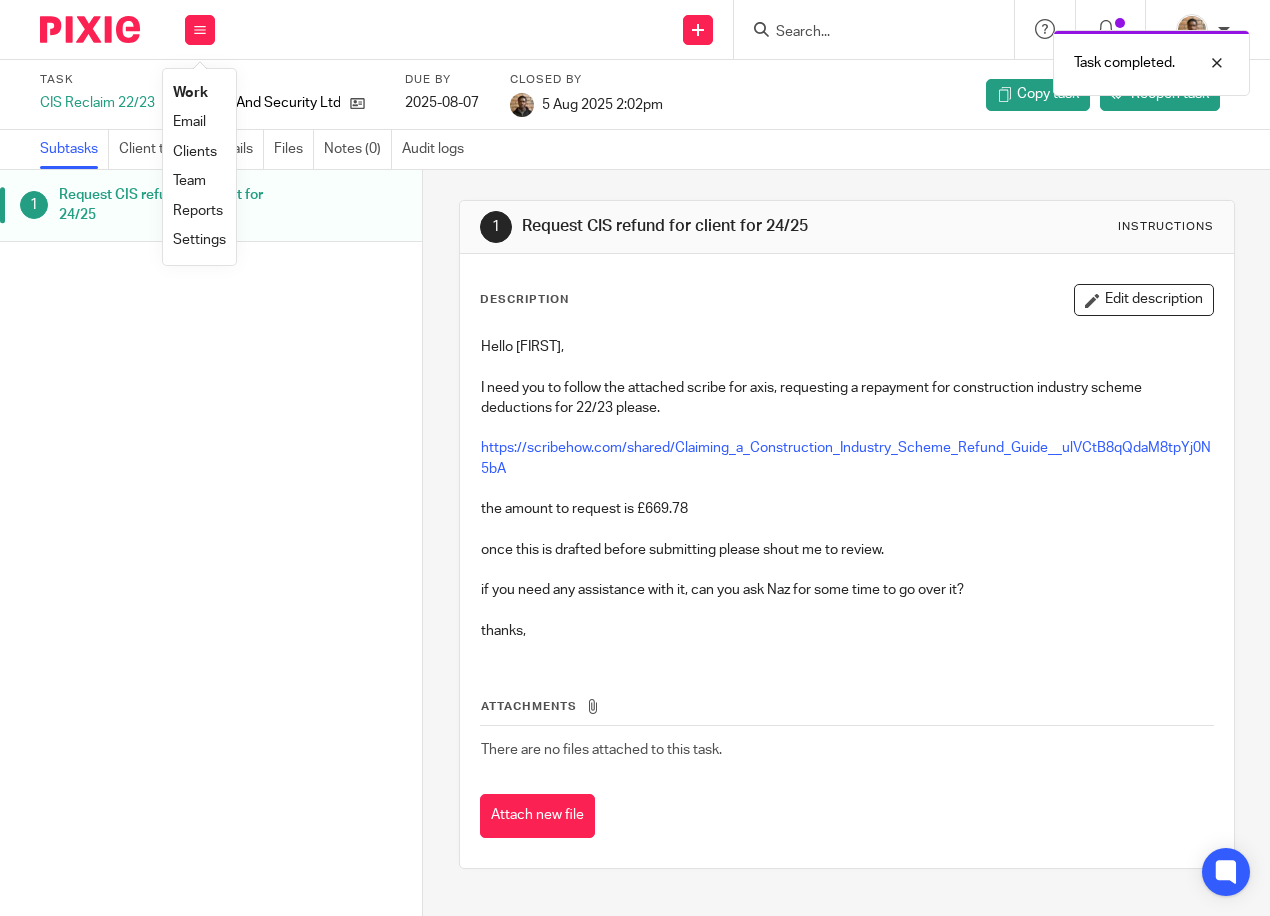 click on "Work" at bounding box center [199, 93] 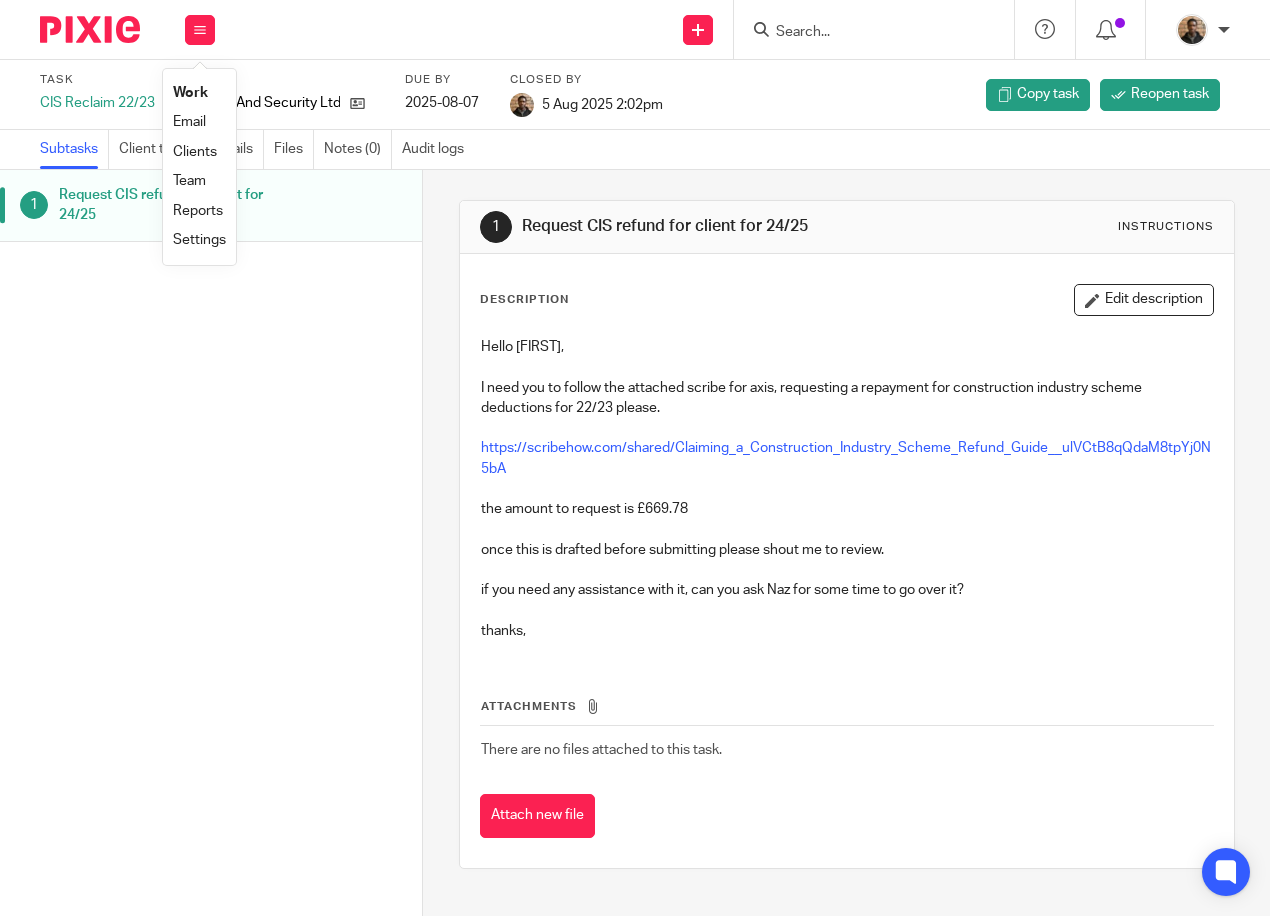 click on "Work" at bounding box center [199, 93] 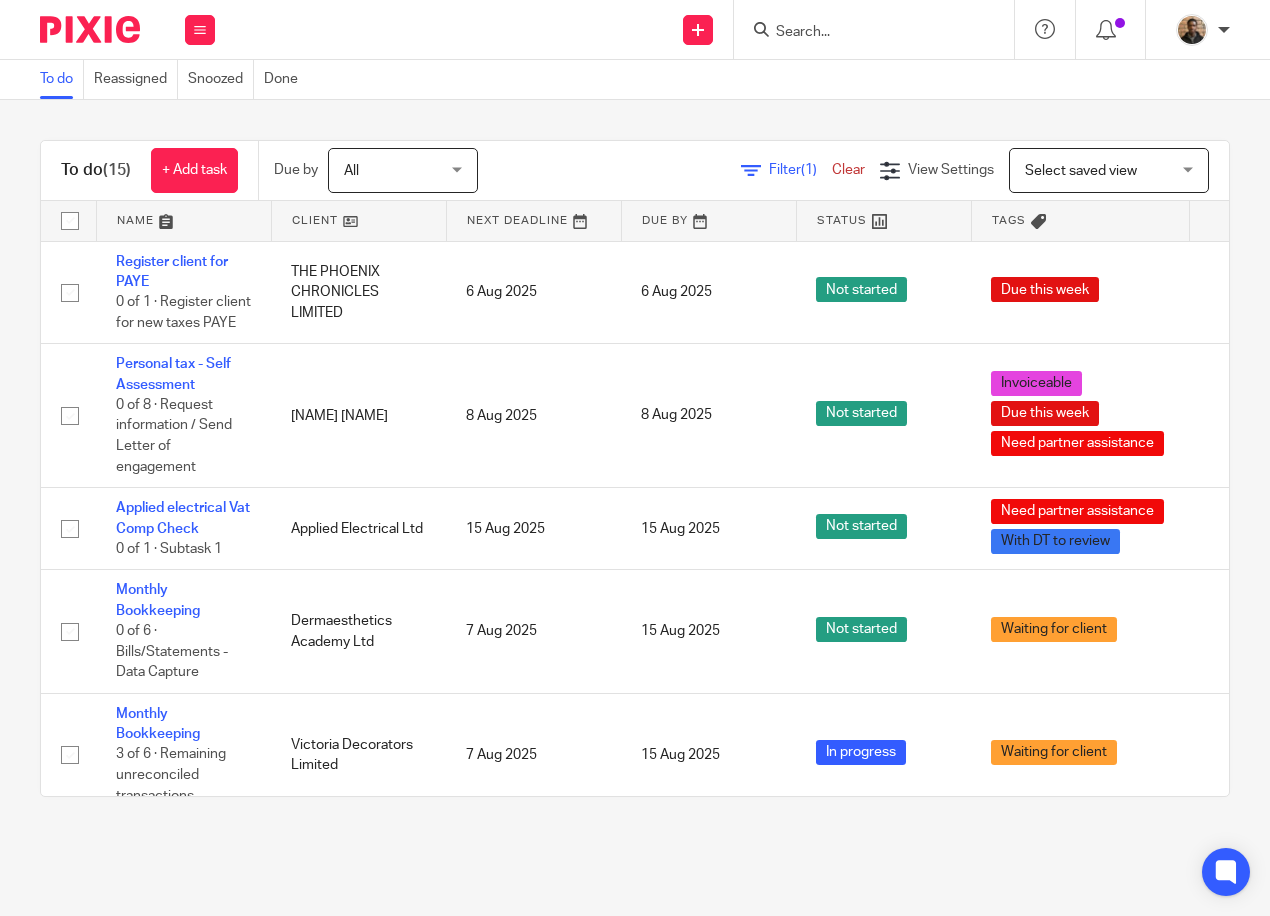 scroll, scrollTop: 0, scrollLeft: 0, axis: both 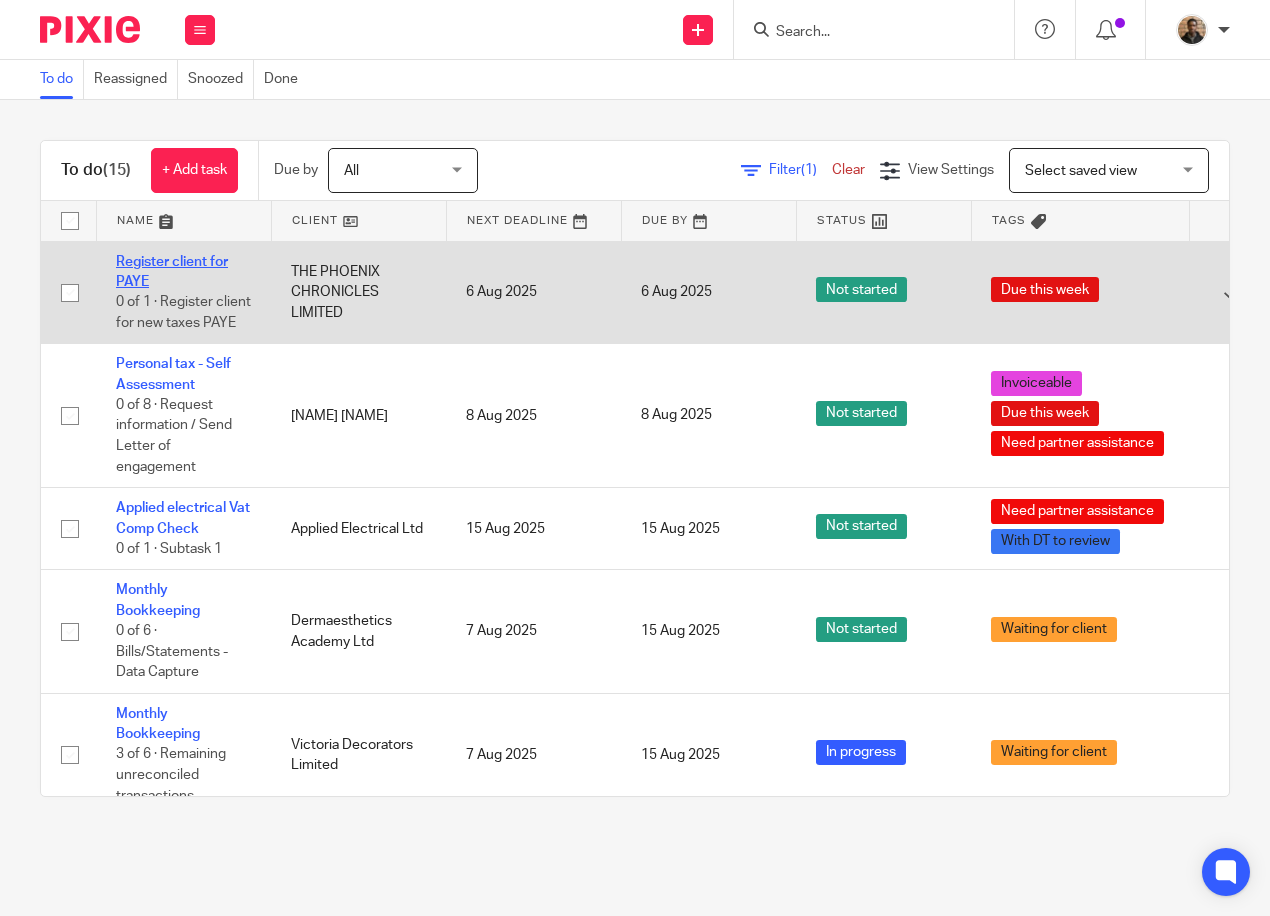 click on "Register client for PAYE" at bounding box center (172, 272) 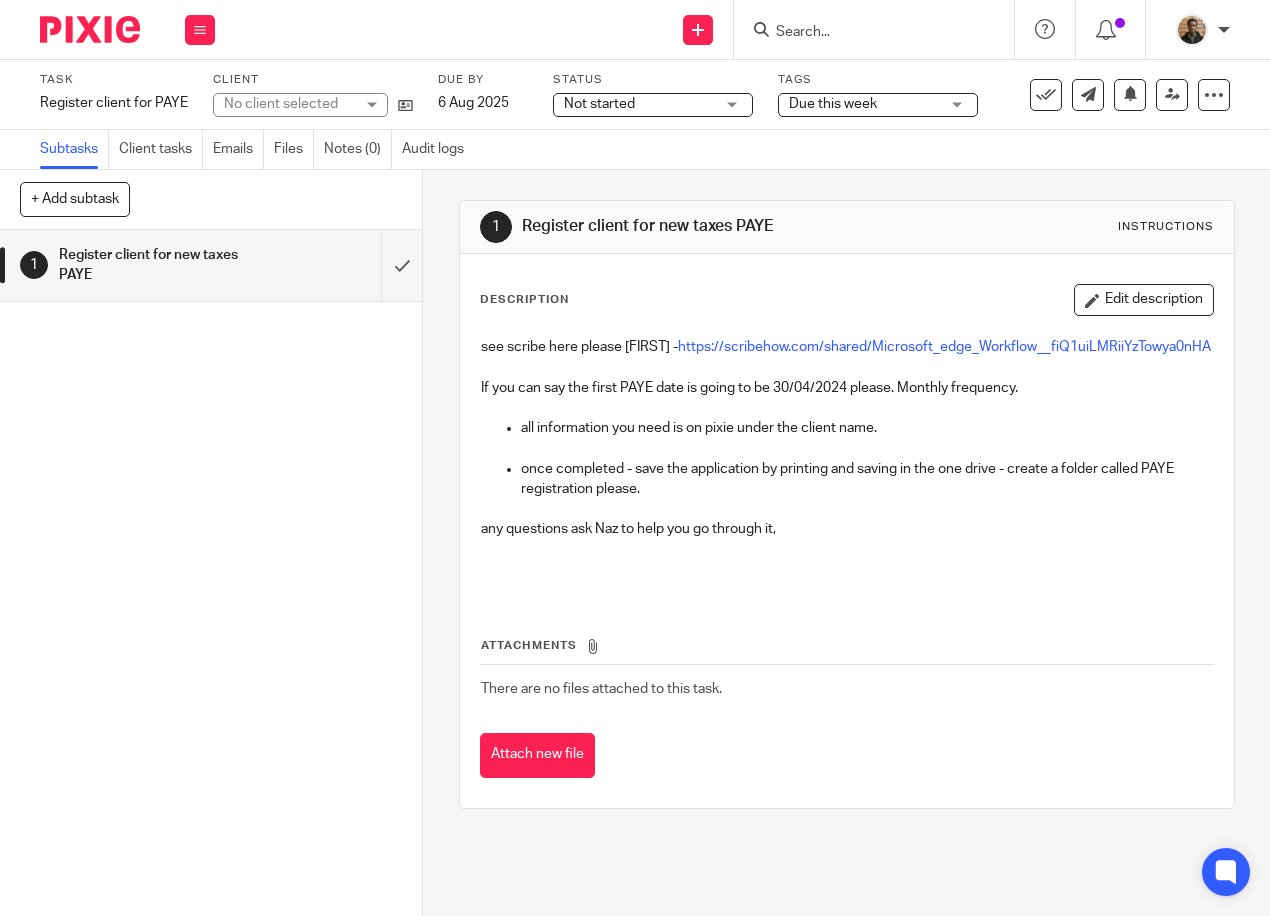 scroll, scrollTop: 0, scrollLeft: 0, axis: both 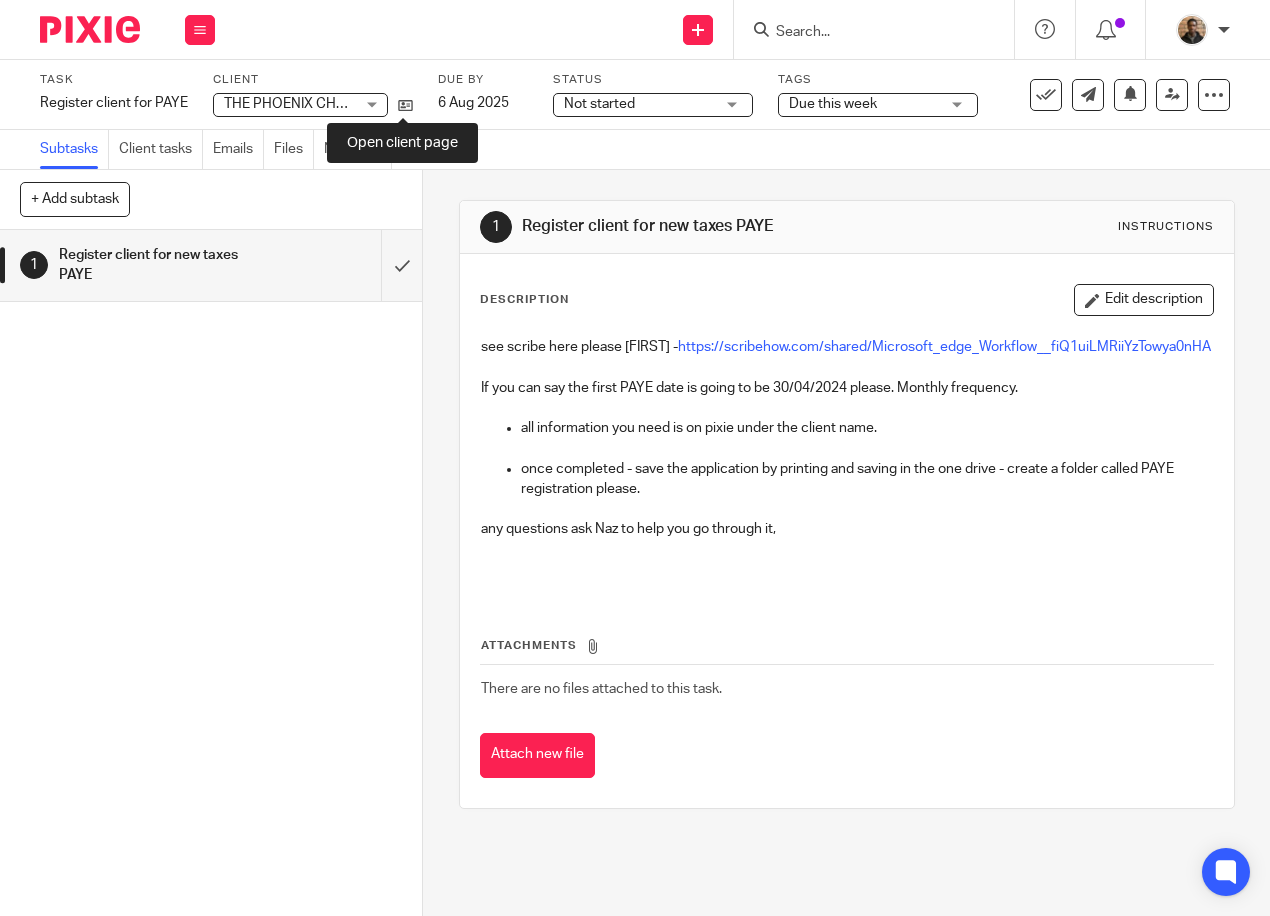 drag, startPoint x: 403, startPoint y: 106, endPoint x: 412, endPoint y: 98, distance: 12.0415945 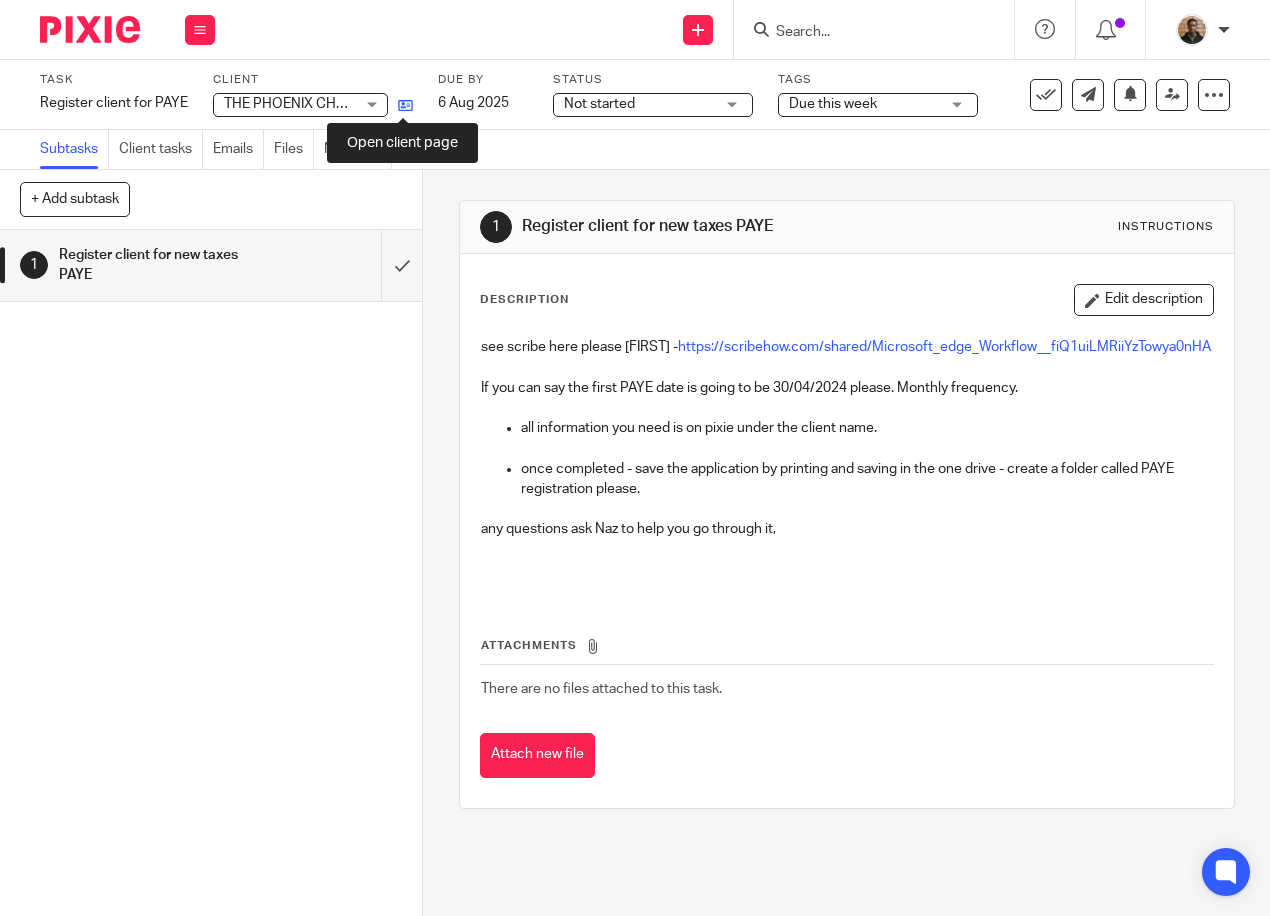 drag, startPoint x: 412, startPoint y: 98, endPoint x: 400, endPoint y: 102, distance: 12.649111 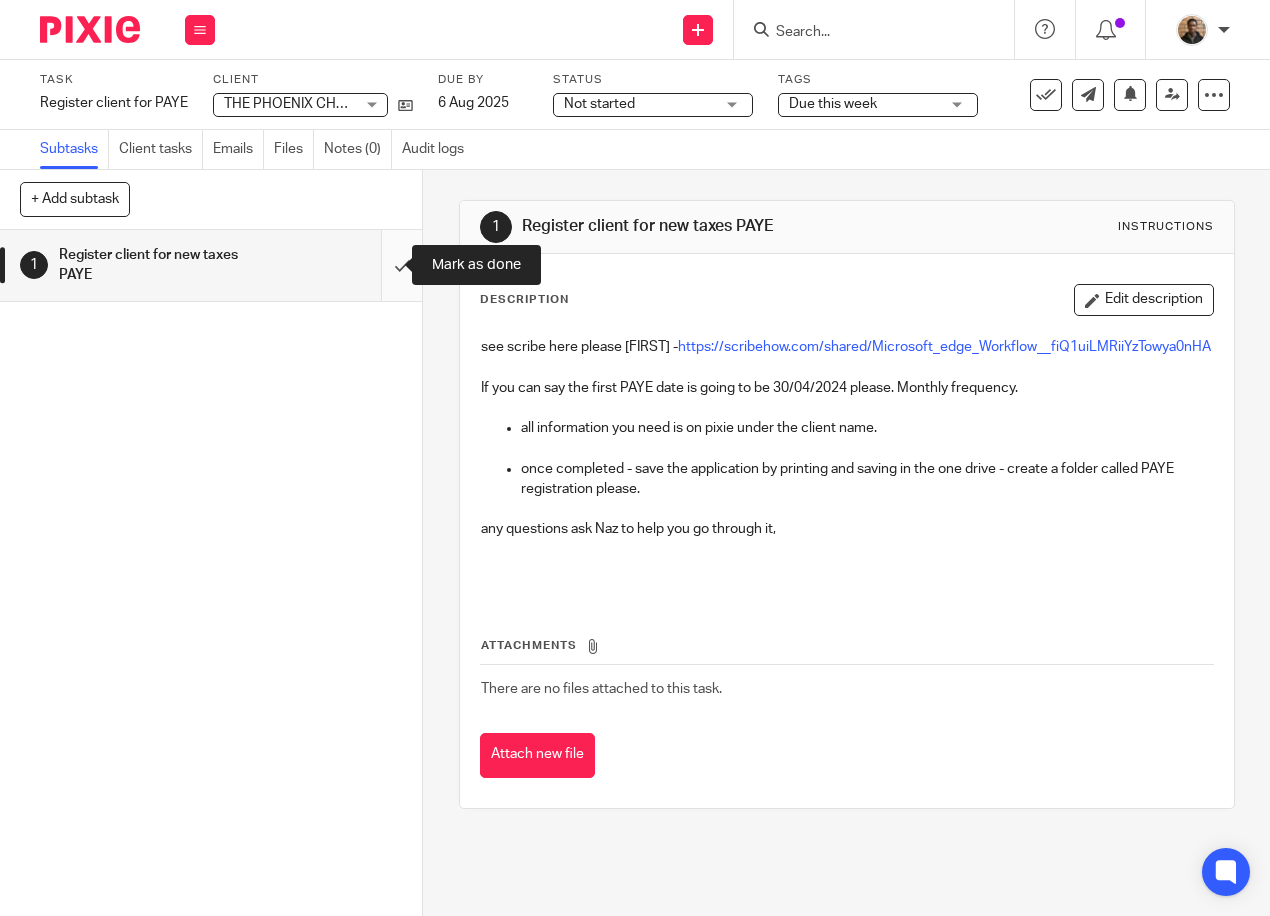 click at bounding box center (211, 265) 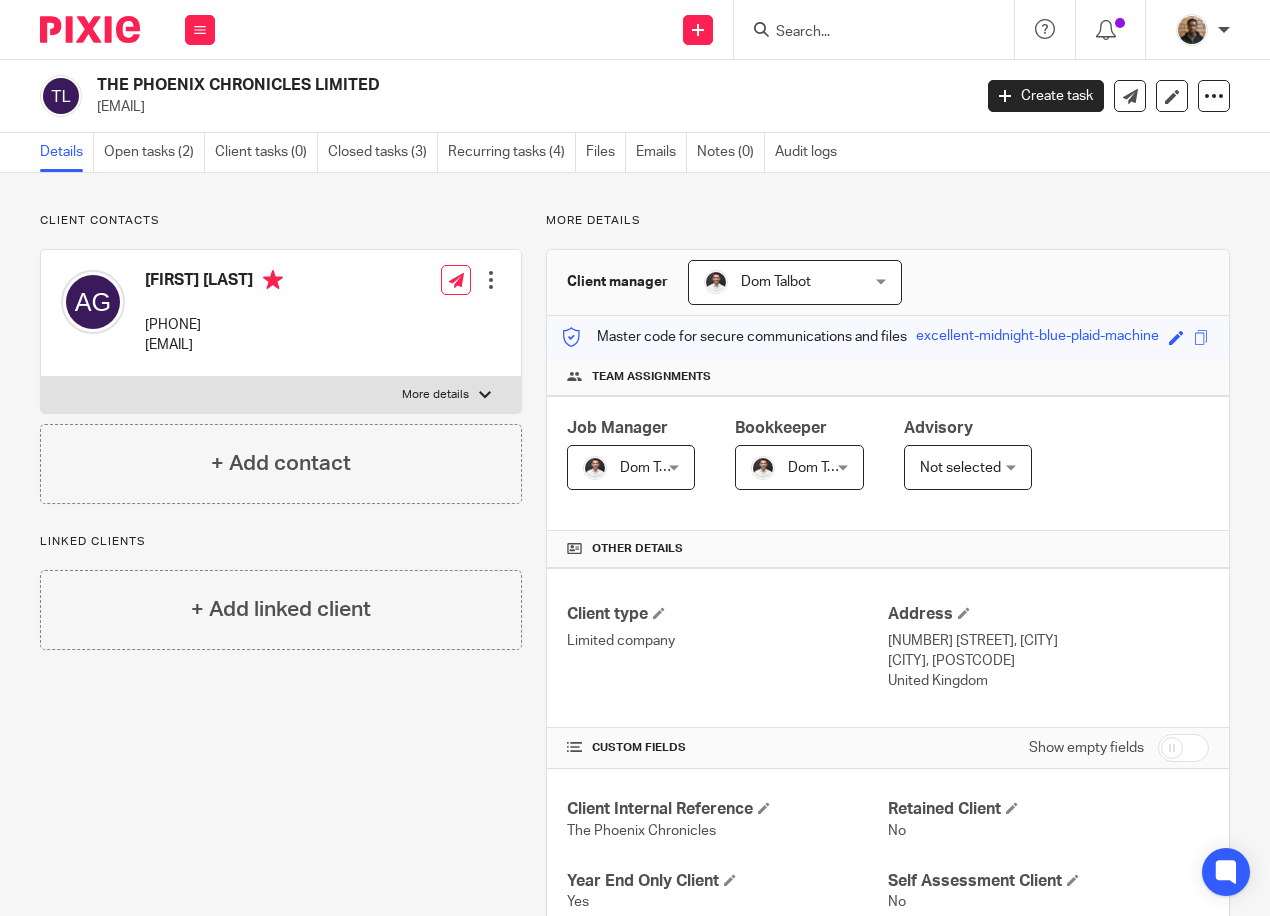 scroll, scrollTop: 0, scrollLeft: 0, axis: both 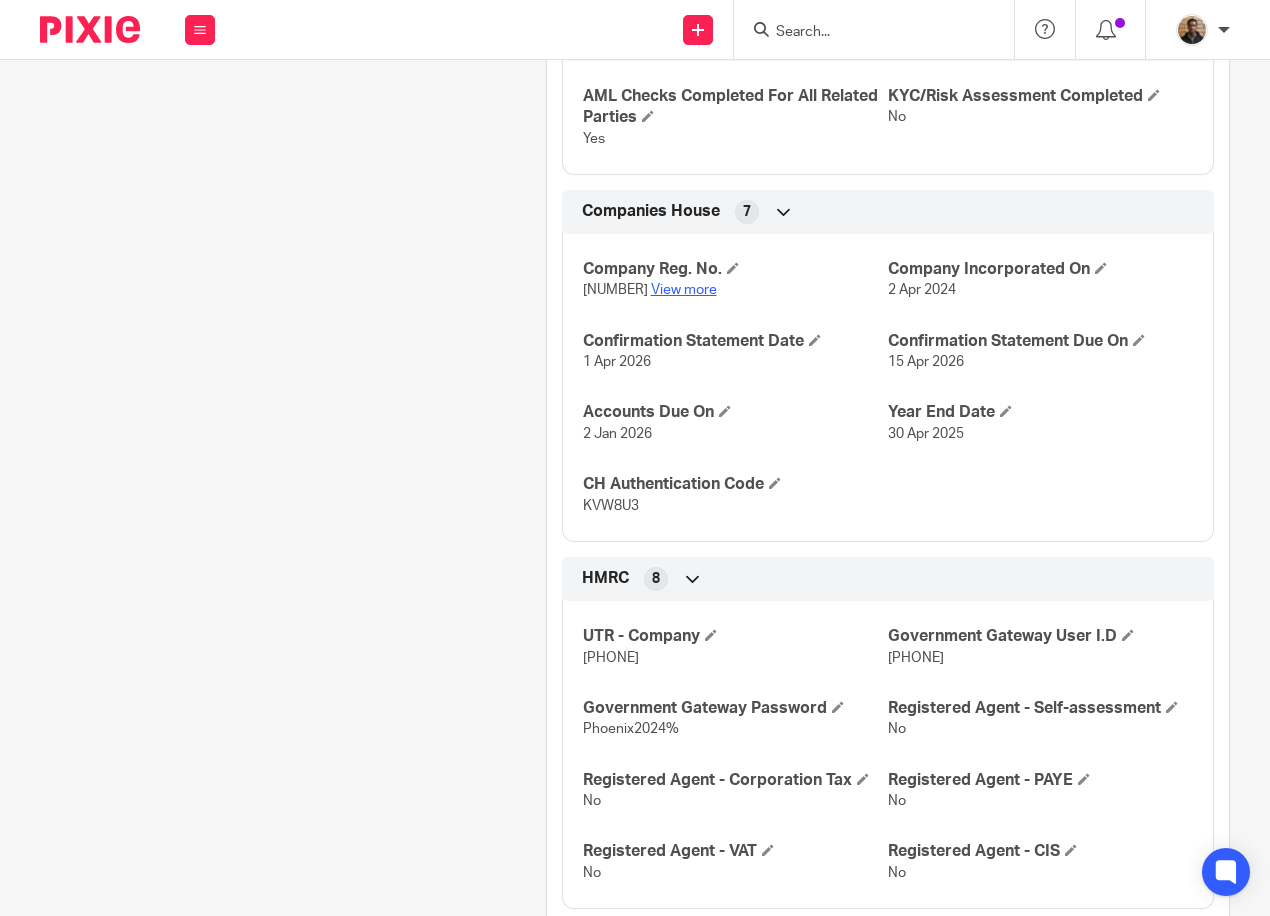 click on "View more" at bounding box center [684, 290] 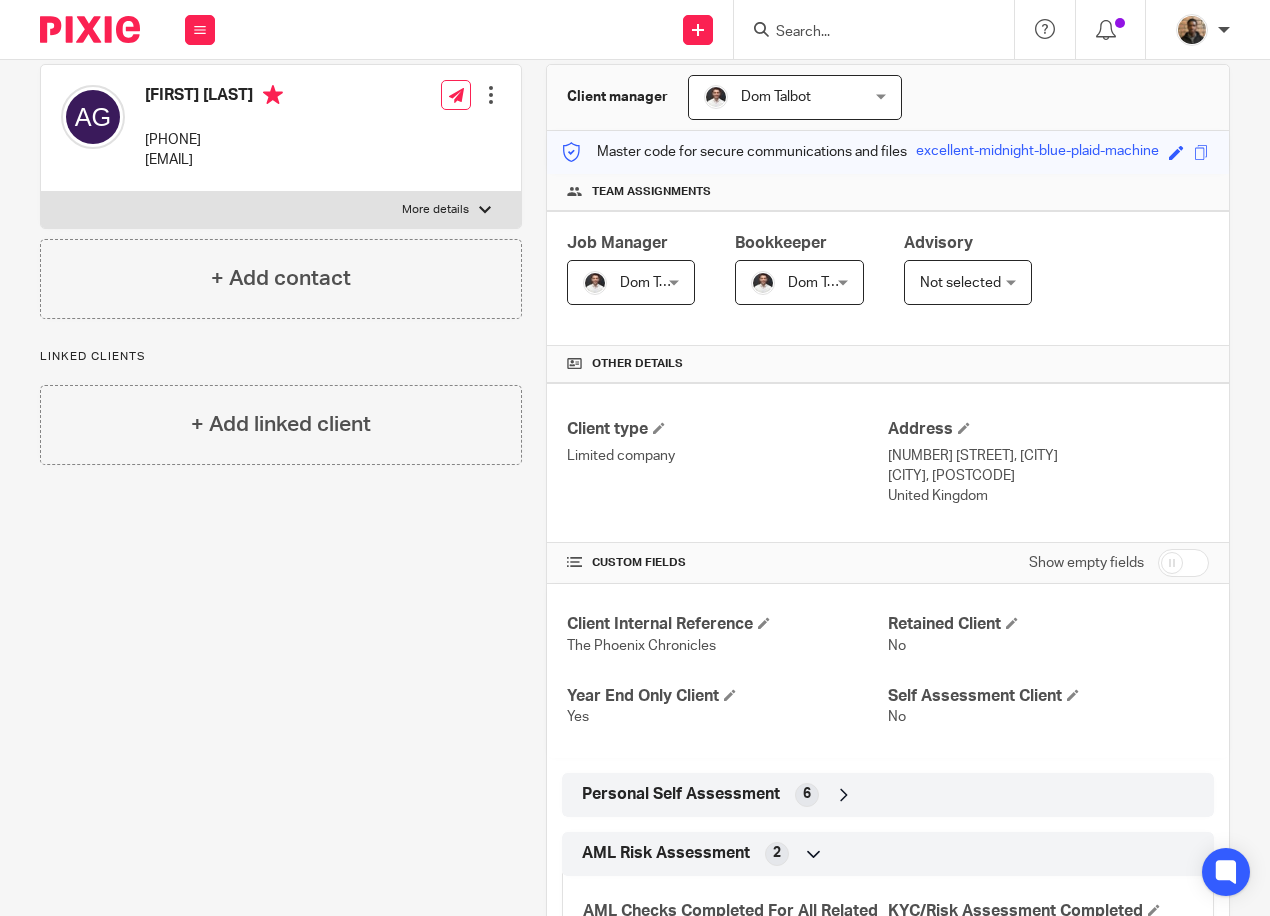 scroll, scrollTop: 200, scrollLeft: 0, axis: vertical 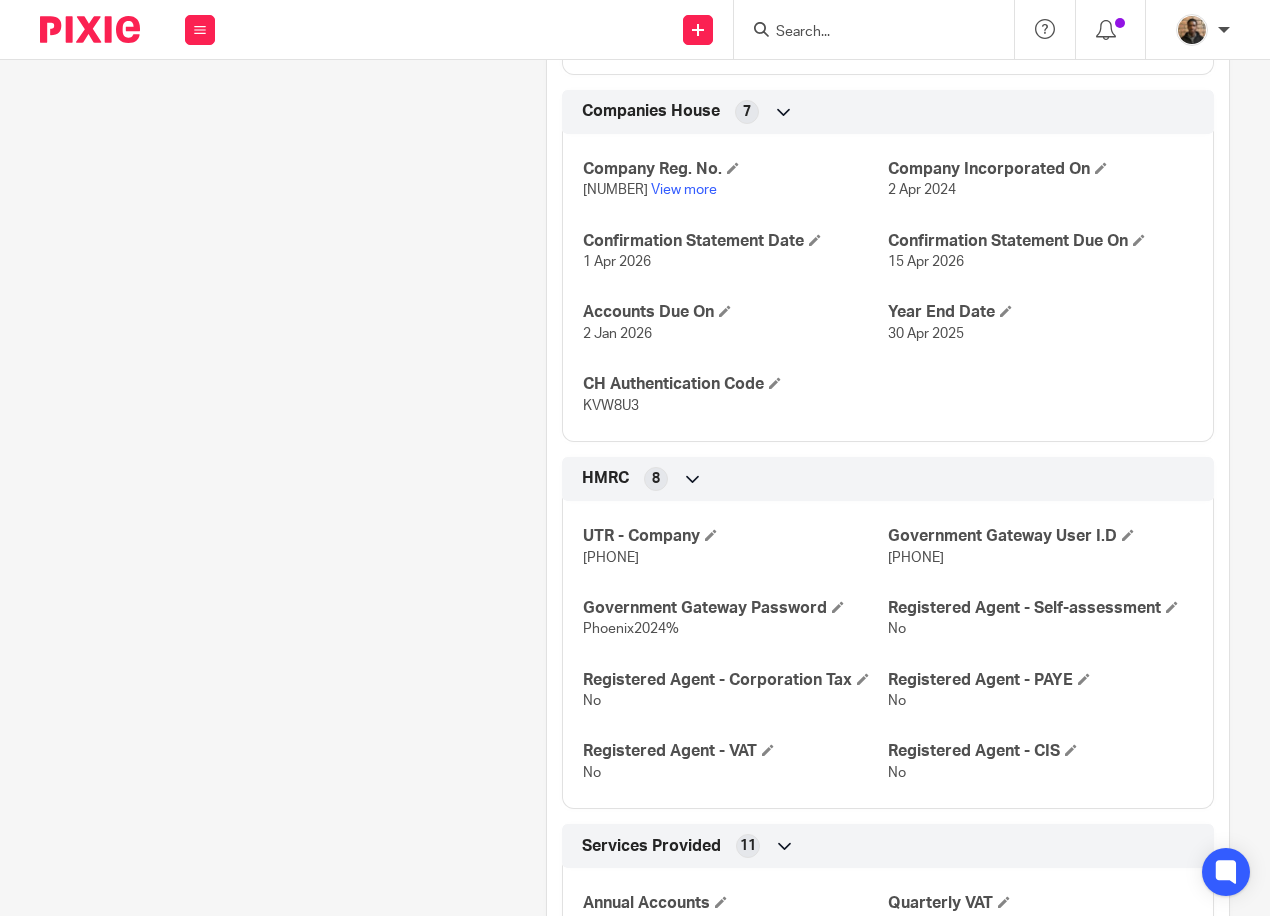 drag, startPoint x: 577, startPoint y: 570, endPoint x: 725, endPoint y: 570, distance: 148 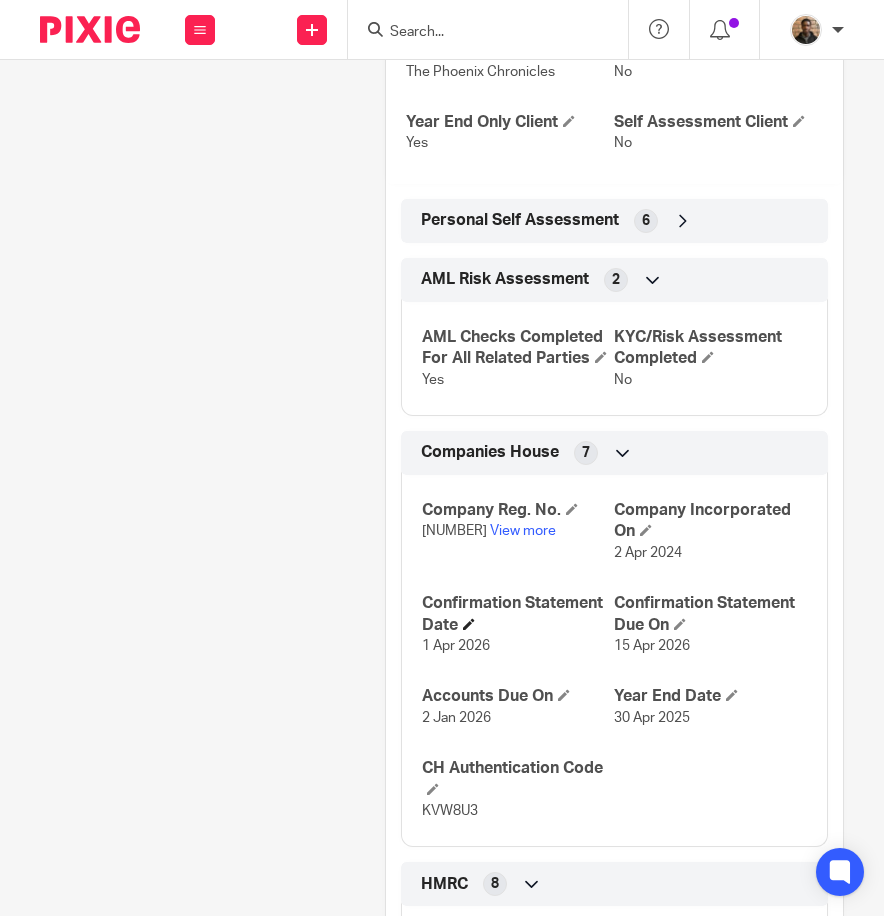 scroll, scrollTop: 900, scrollLeft: 0, axis: vertical 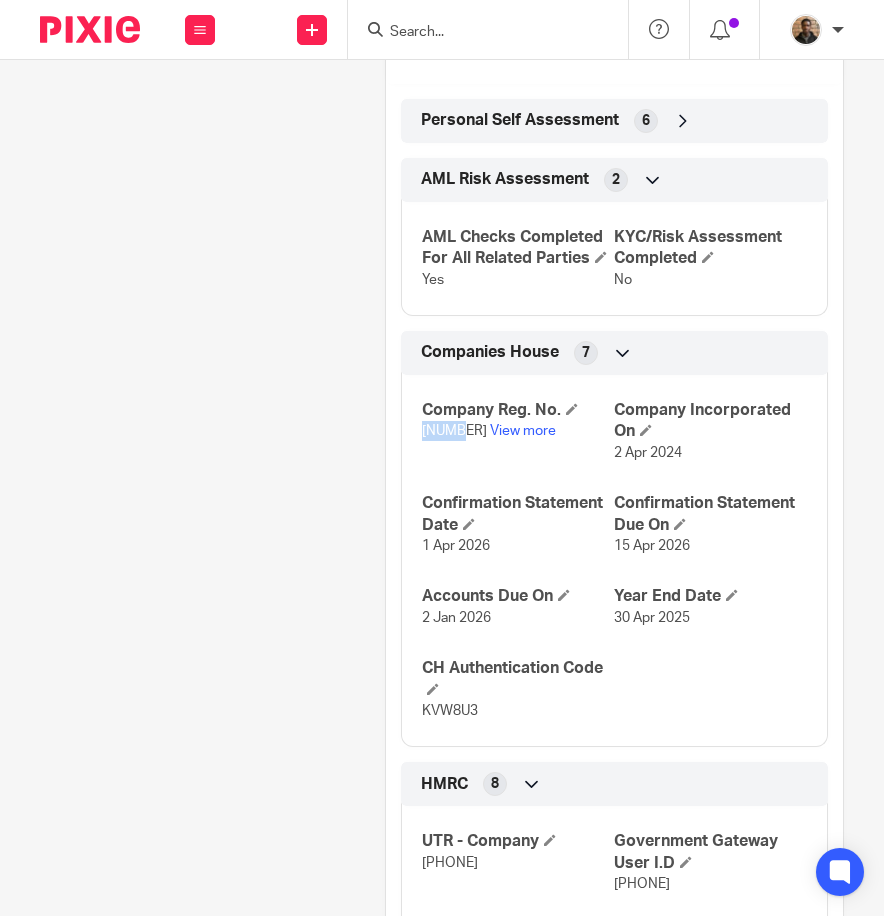 drag, startPoint x: 413, startPoint y: 469, endPoint x: 318, endPoint y: 478, distance: 95.42536 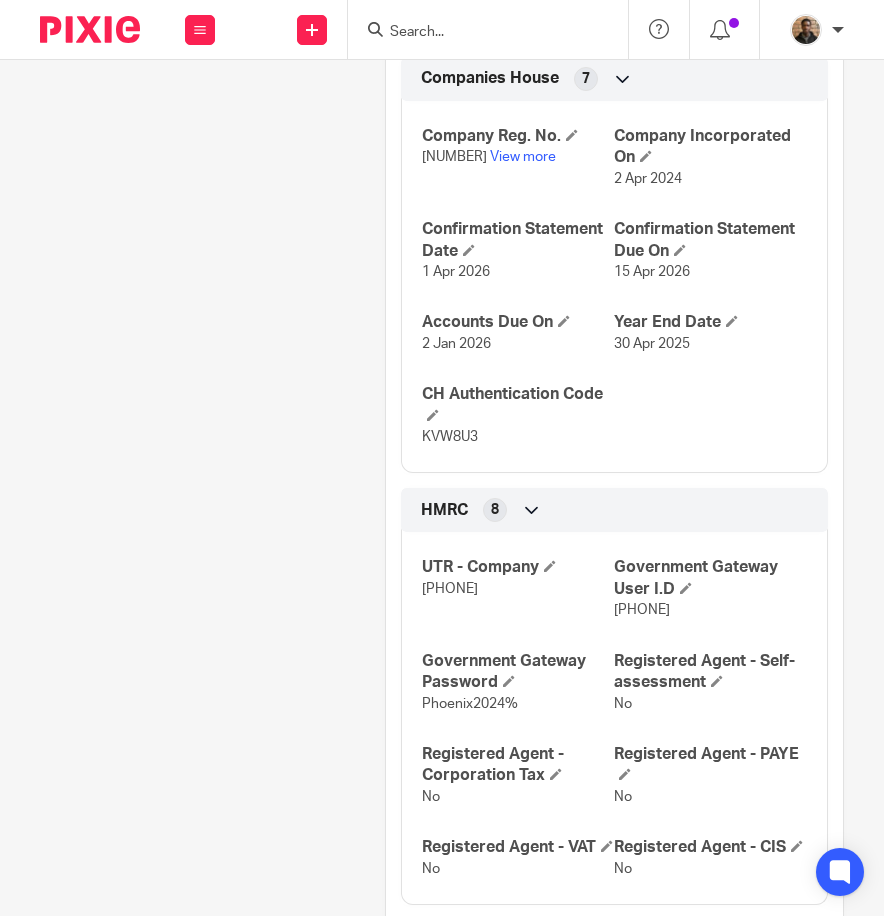 scroll, scrollTop: 1300, scrollLeft: 0, axis: vertical 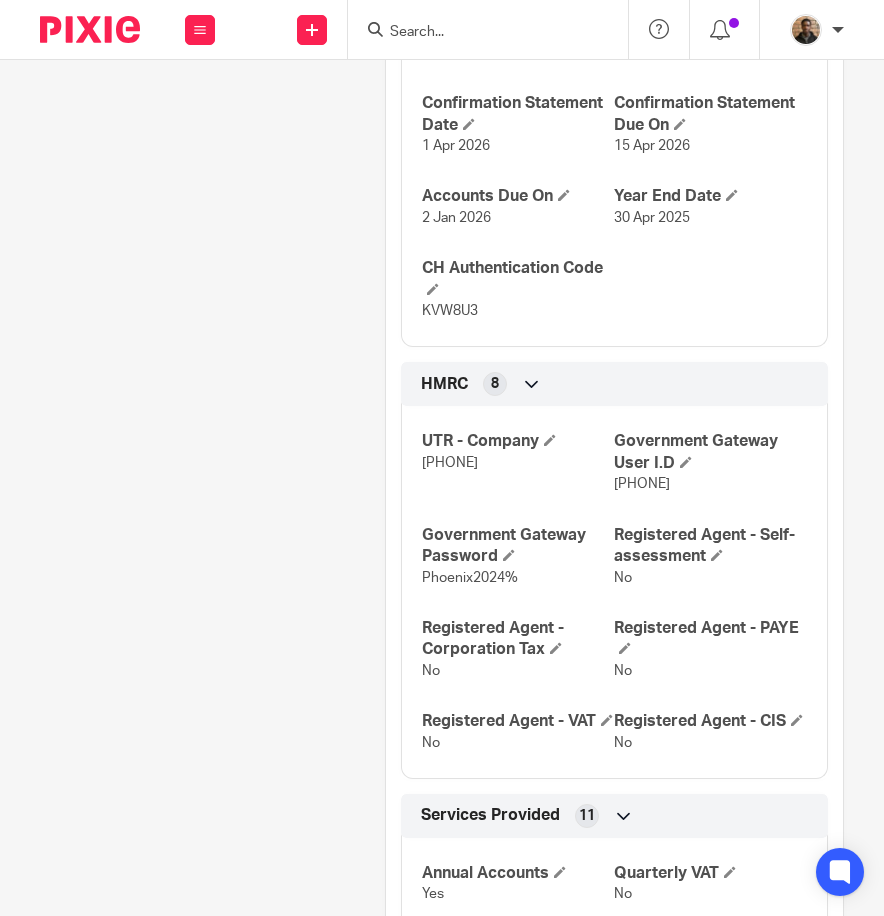 drag, startPoint x: 417, startPoint y: 502, endPoint x: 499, endPoint y: 516, distance: 83.18654 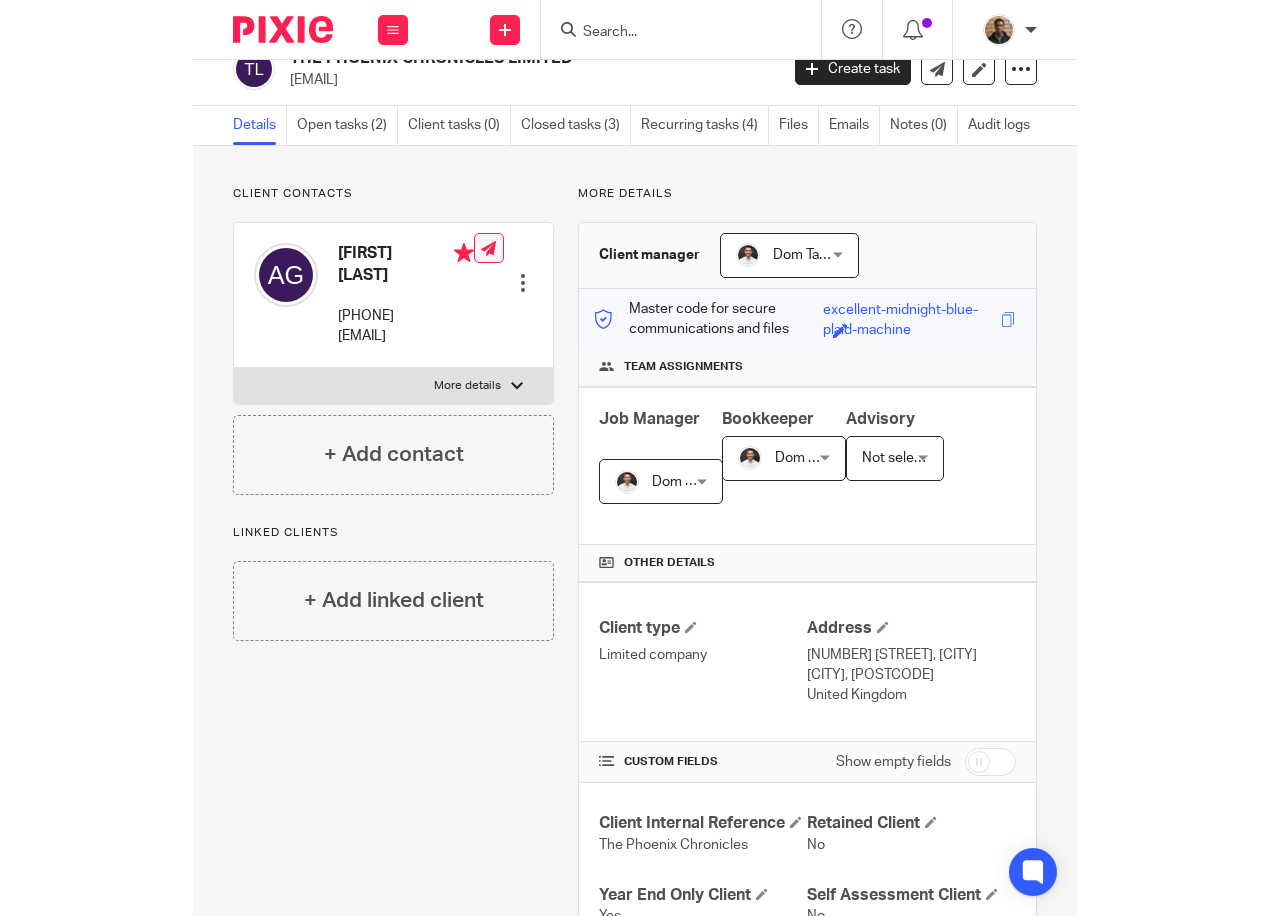 scroll, scrollTop: 0, scrollLeft: 0, axis: both 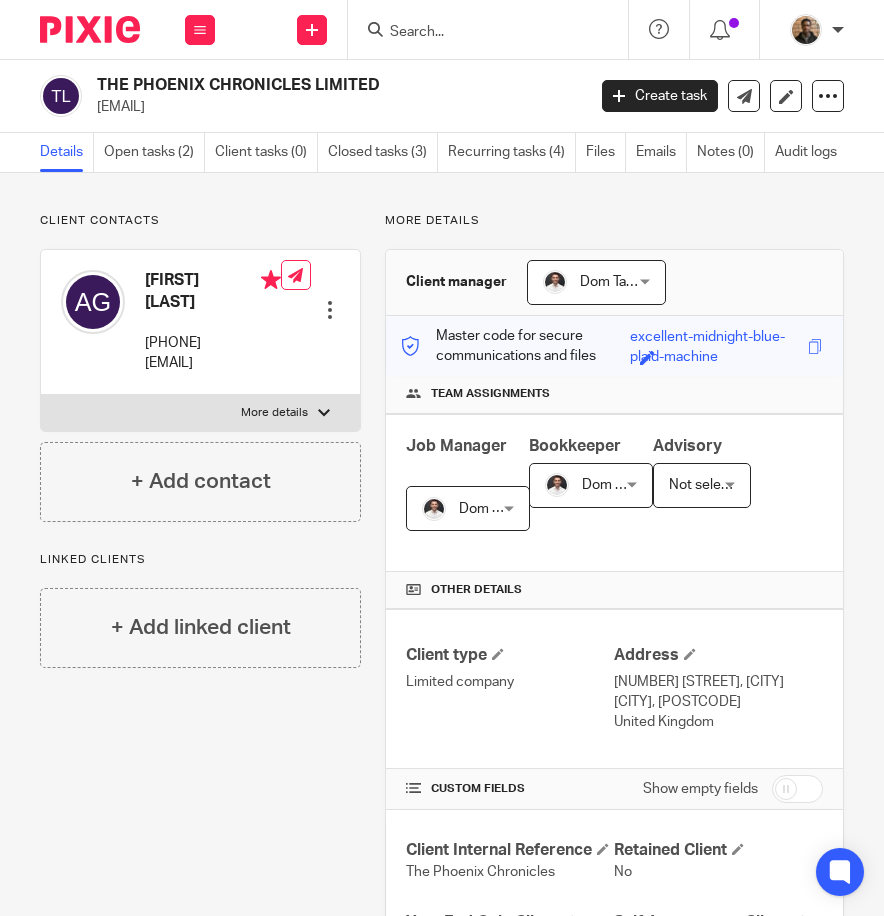 click on "More details" at bounding box center (200, 413) 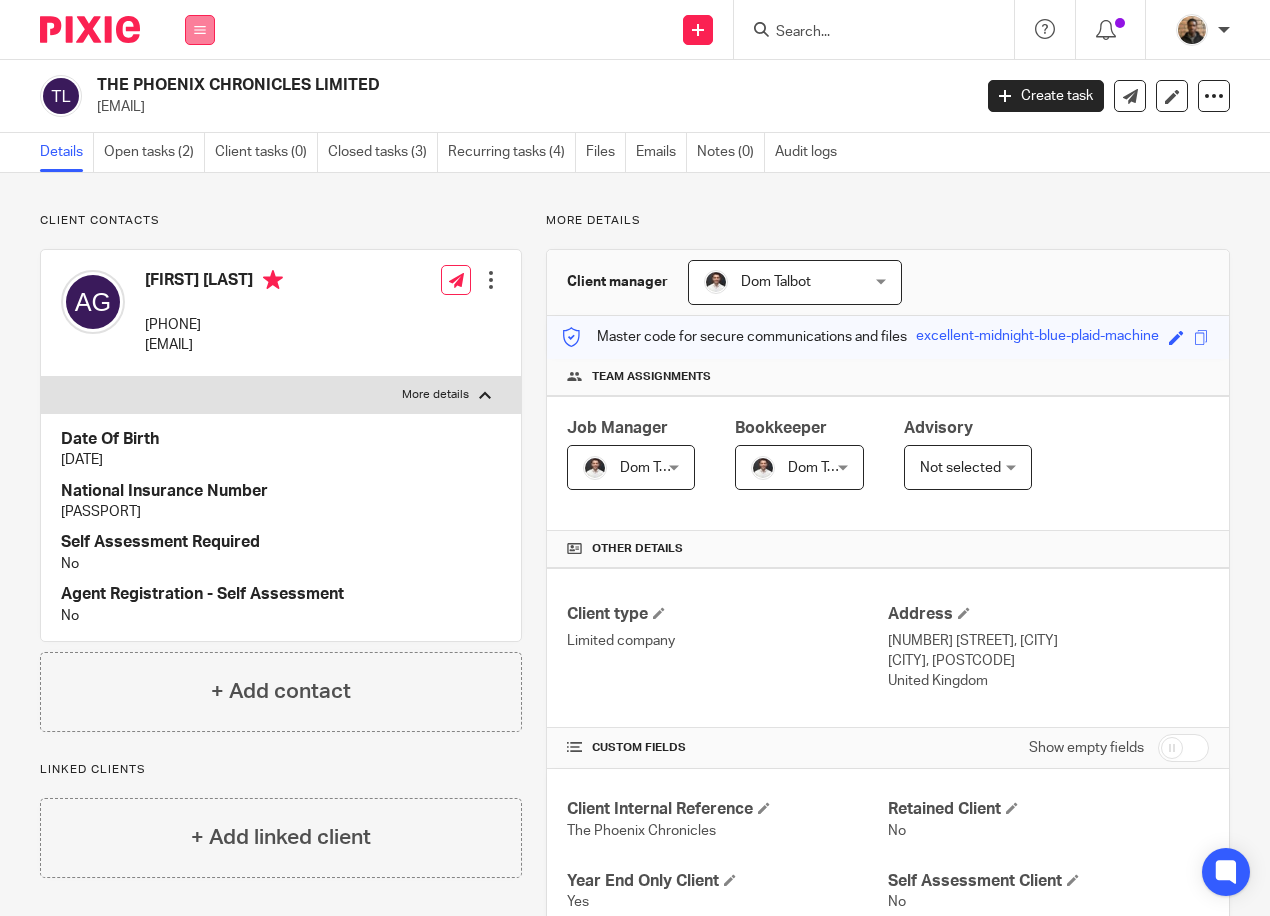 click at bounding box center (200, 30) 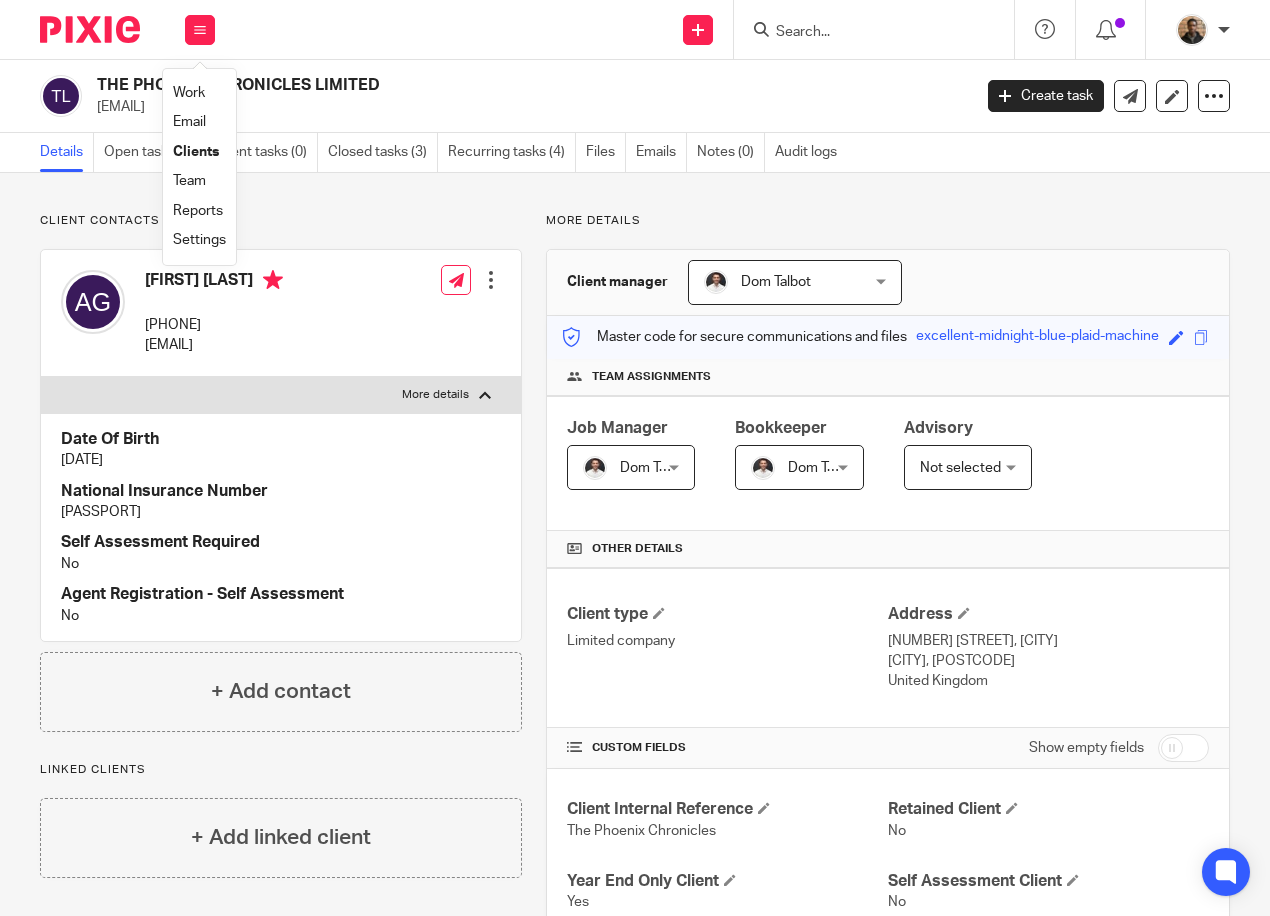 click on "Work" at bounding box center [189, 93] 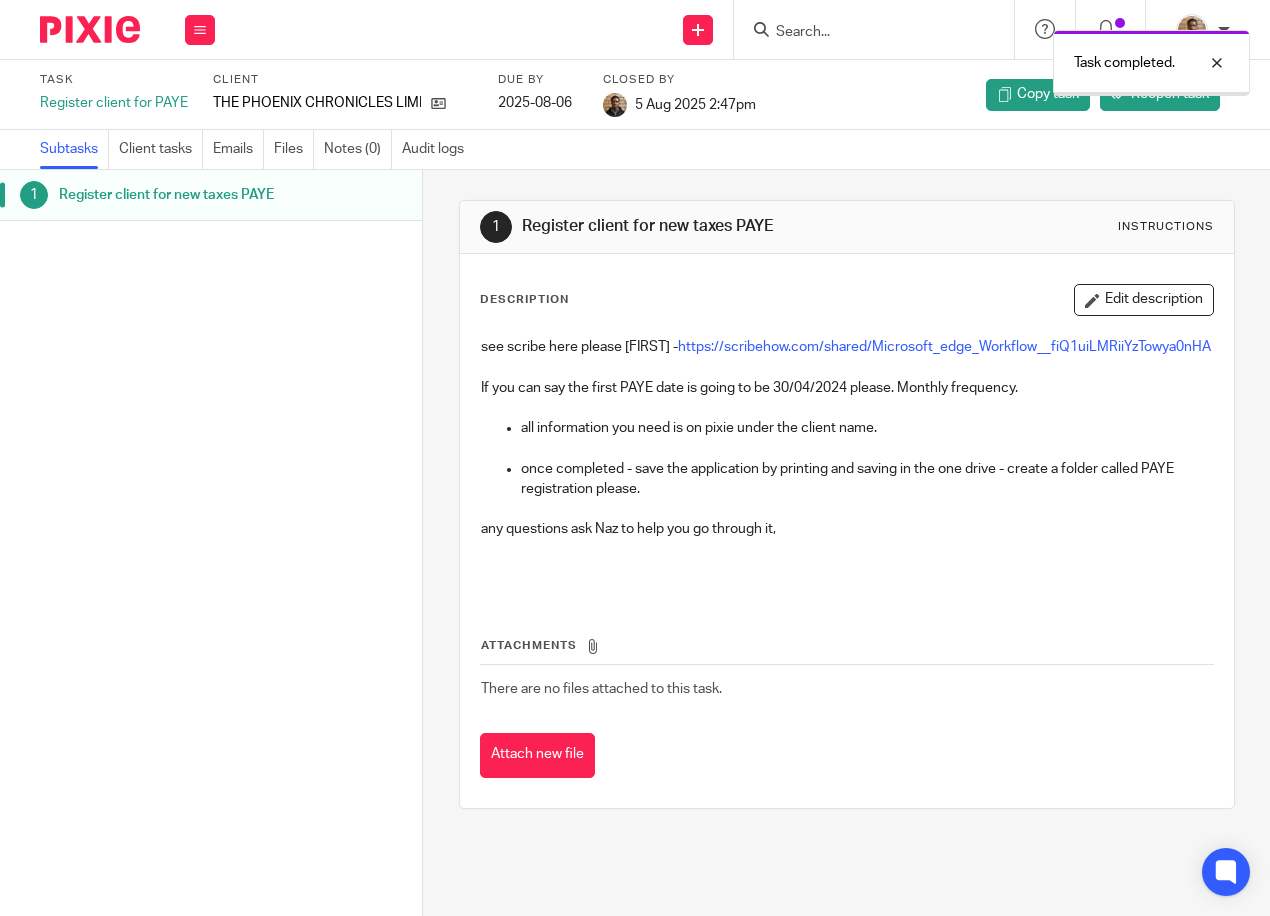scroll, scrollTop: 0, scrollLeft: 0, axis: both 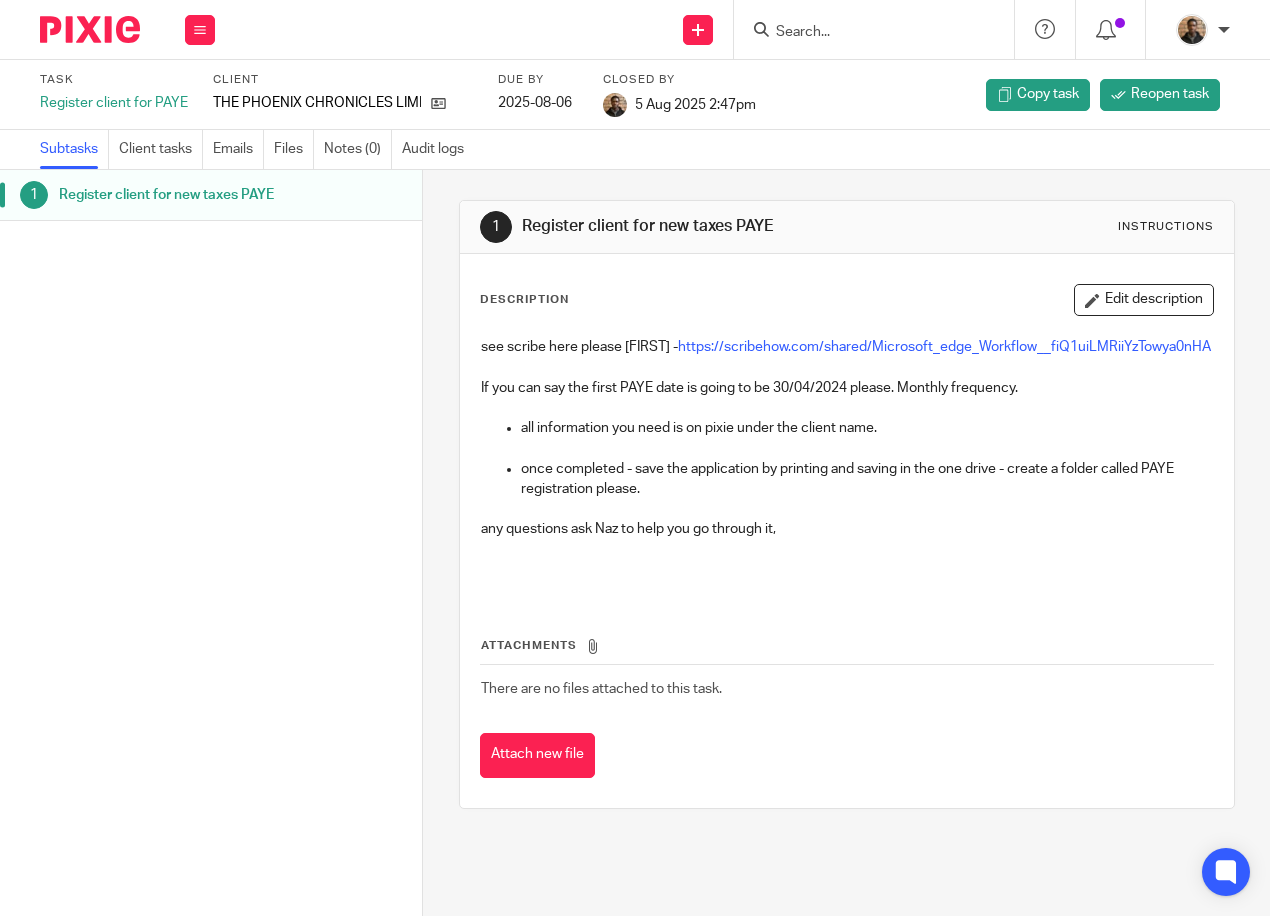 click on "Work
Email
Clients
Team
Reports
Settings" at bounding box center (200, 29) 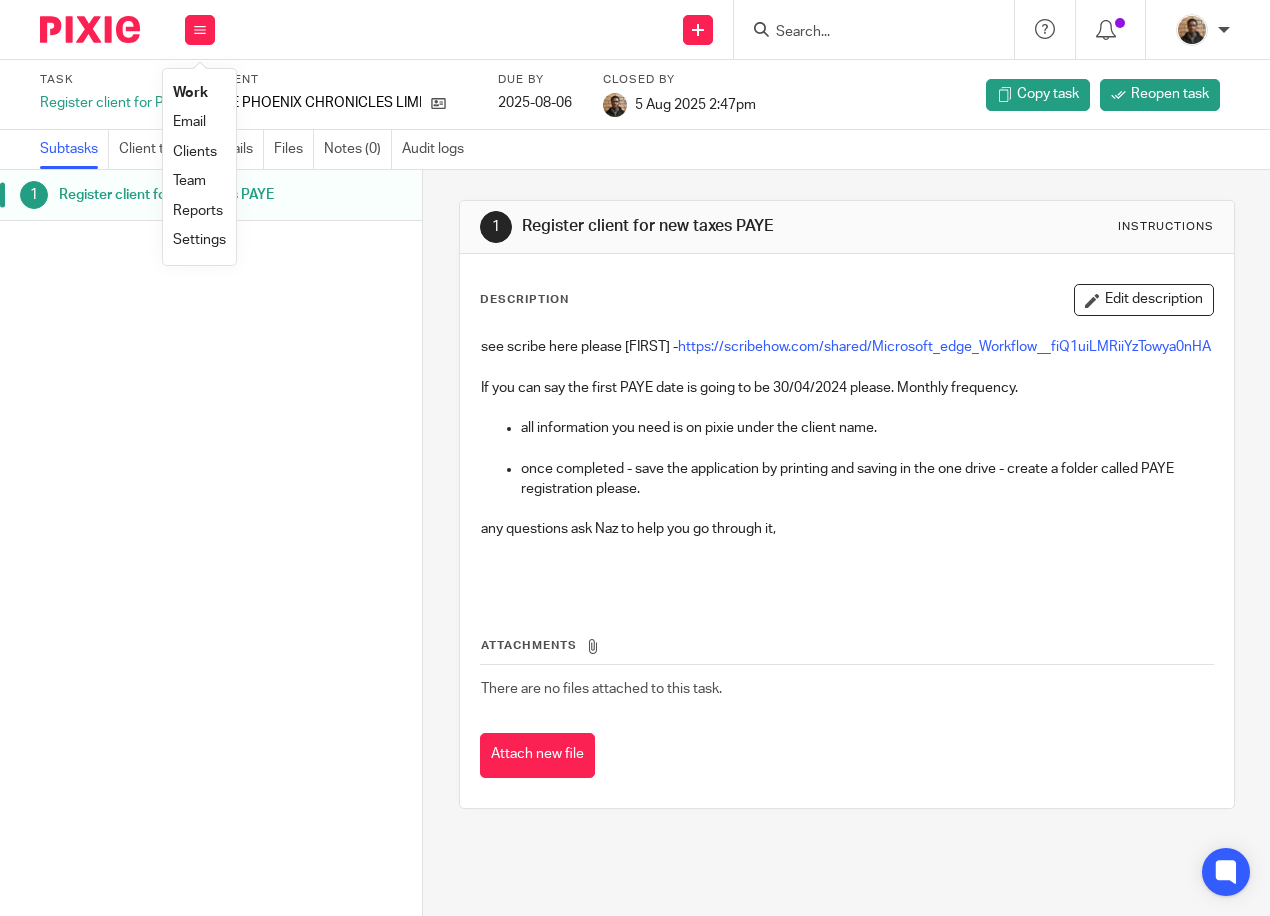 click on "Work" at bounding box center (199, 93) 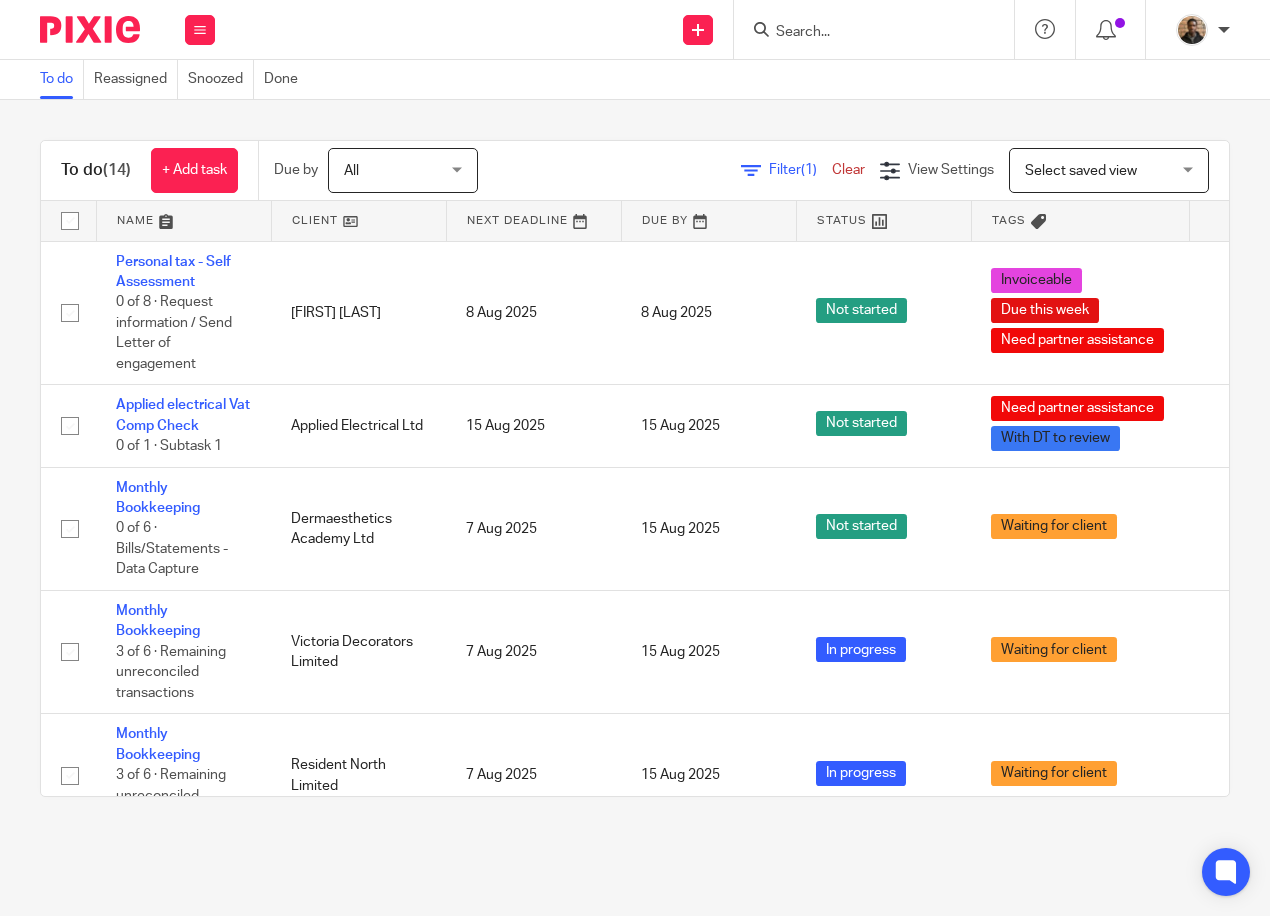 scroll, scrollTop: 0, scrollLeft: 0, axis: both 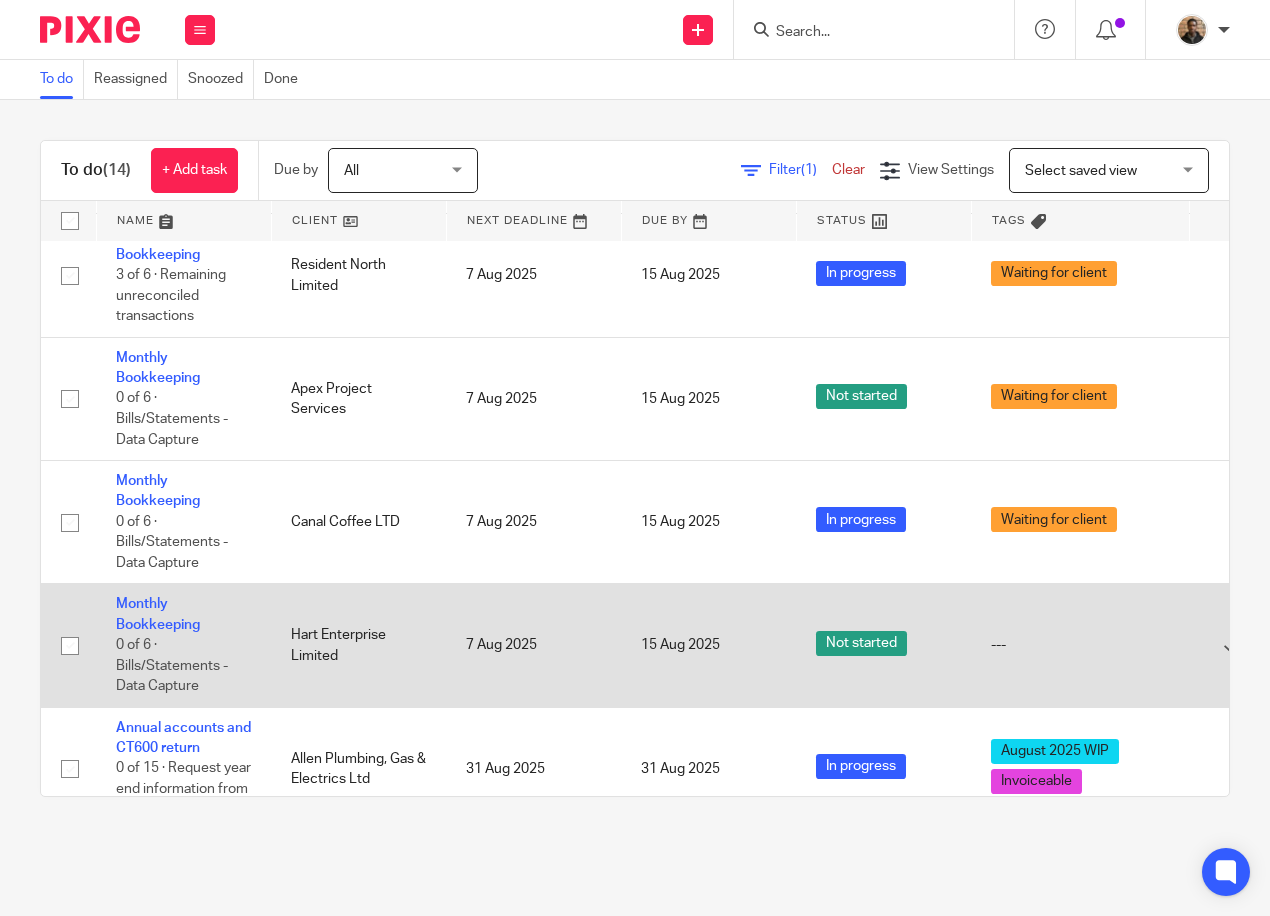 drag, startPoint x: 132, startPoint y: 604, endPoint x: 129, endPoint y: 615, distance: 11.401754 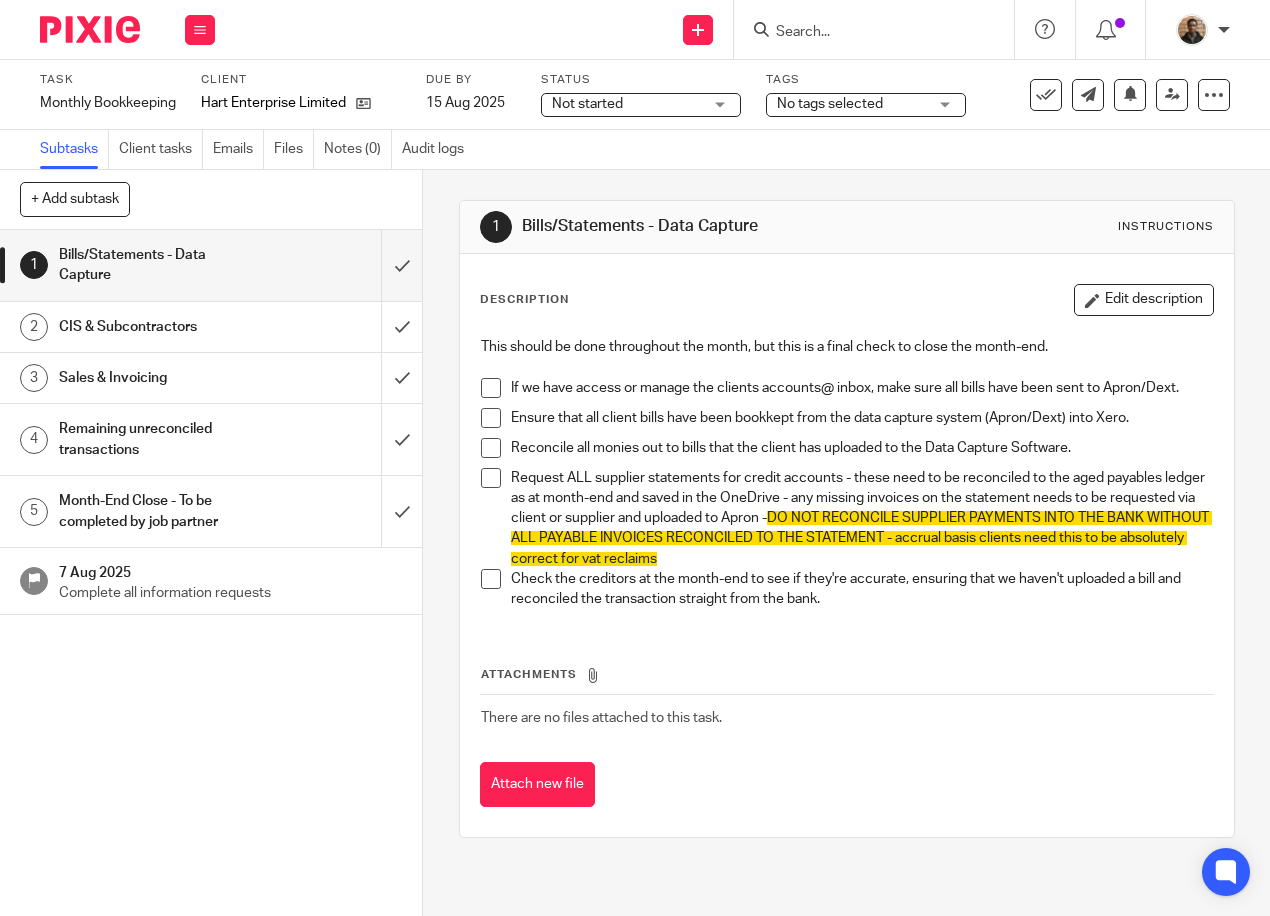 scroll, scrollTop: 0, scrollLeft: 0, axis: both 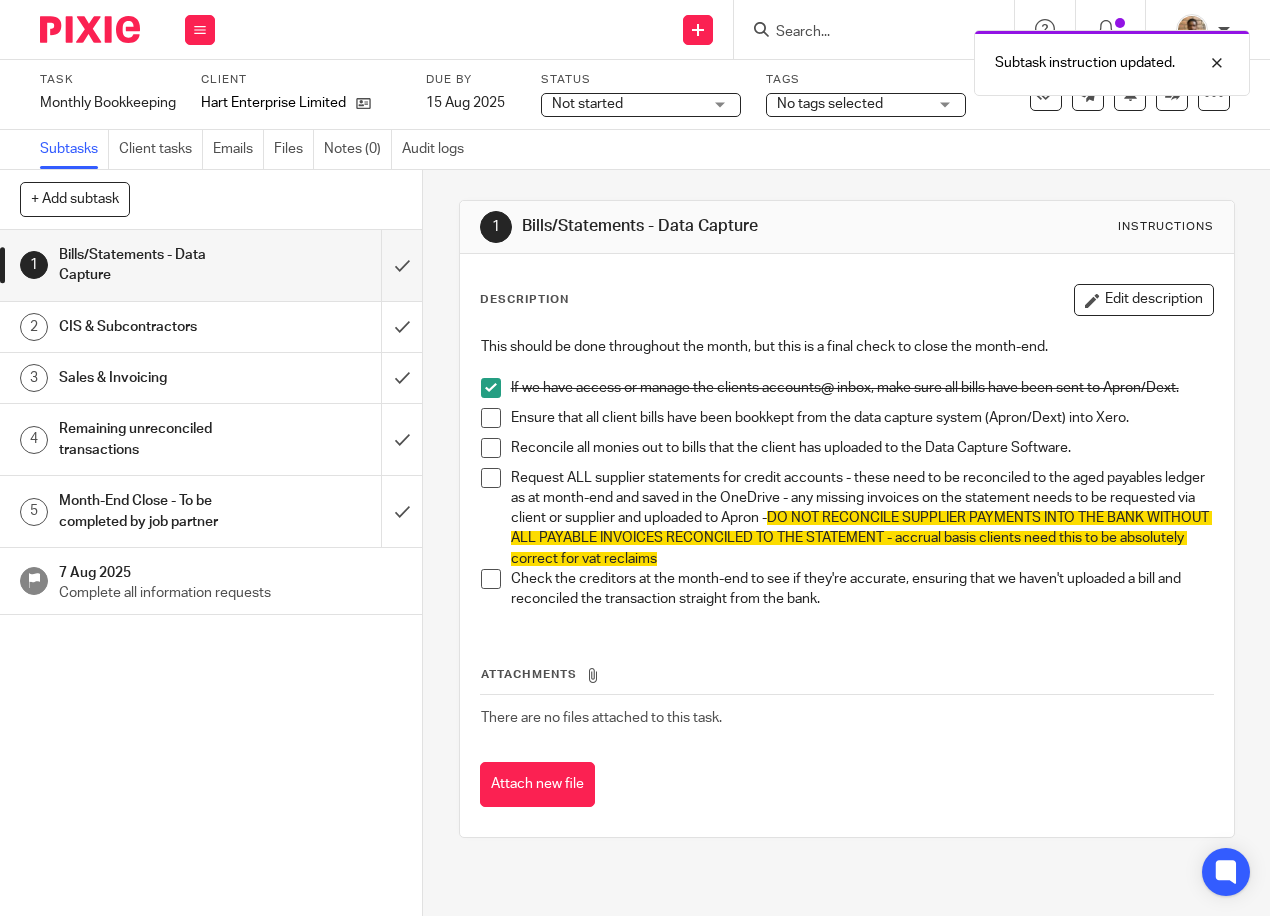 click at bounding box center (491, 418) 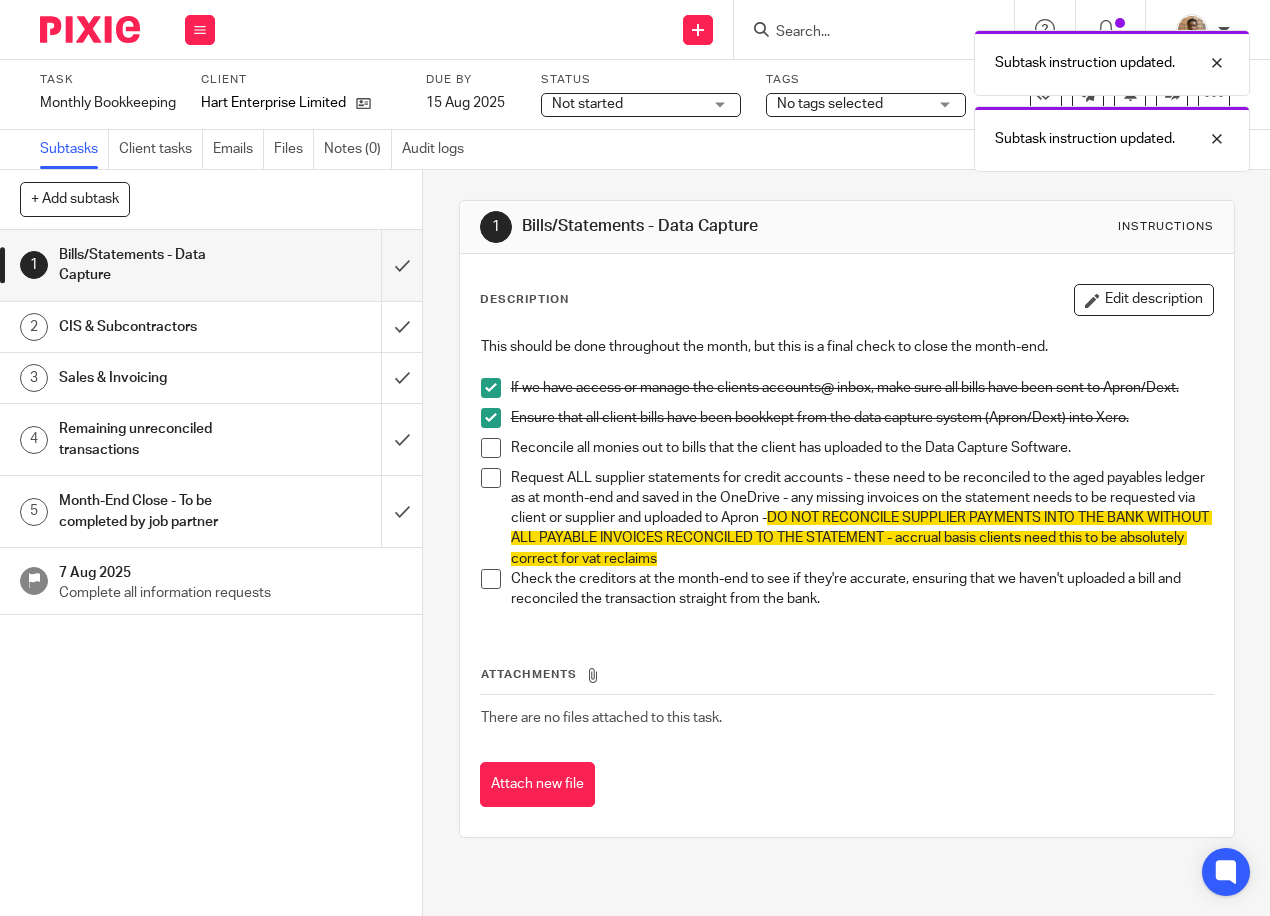 click at bounding box center [491, 448] 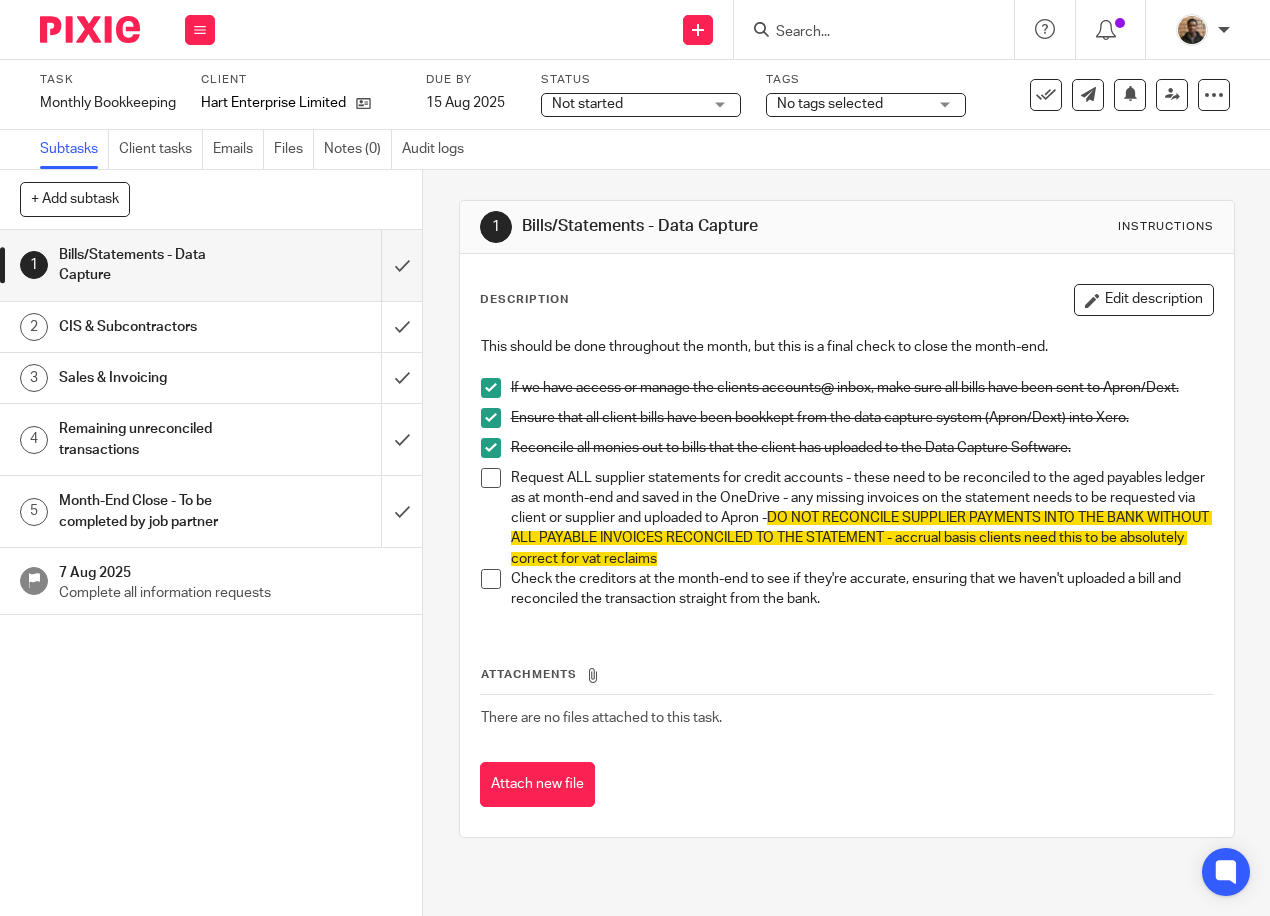 click on "Not started
Not started" at bounding box center (641, 105) 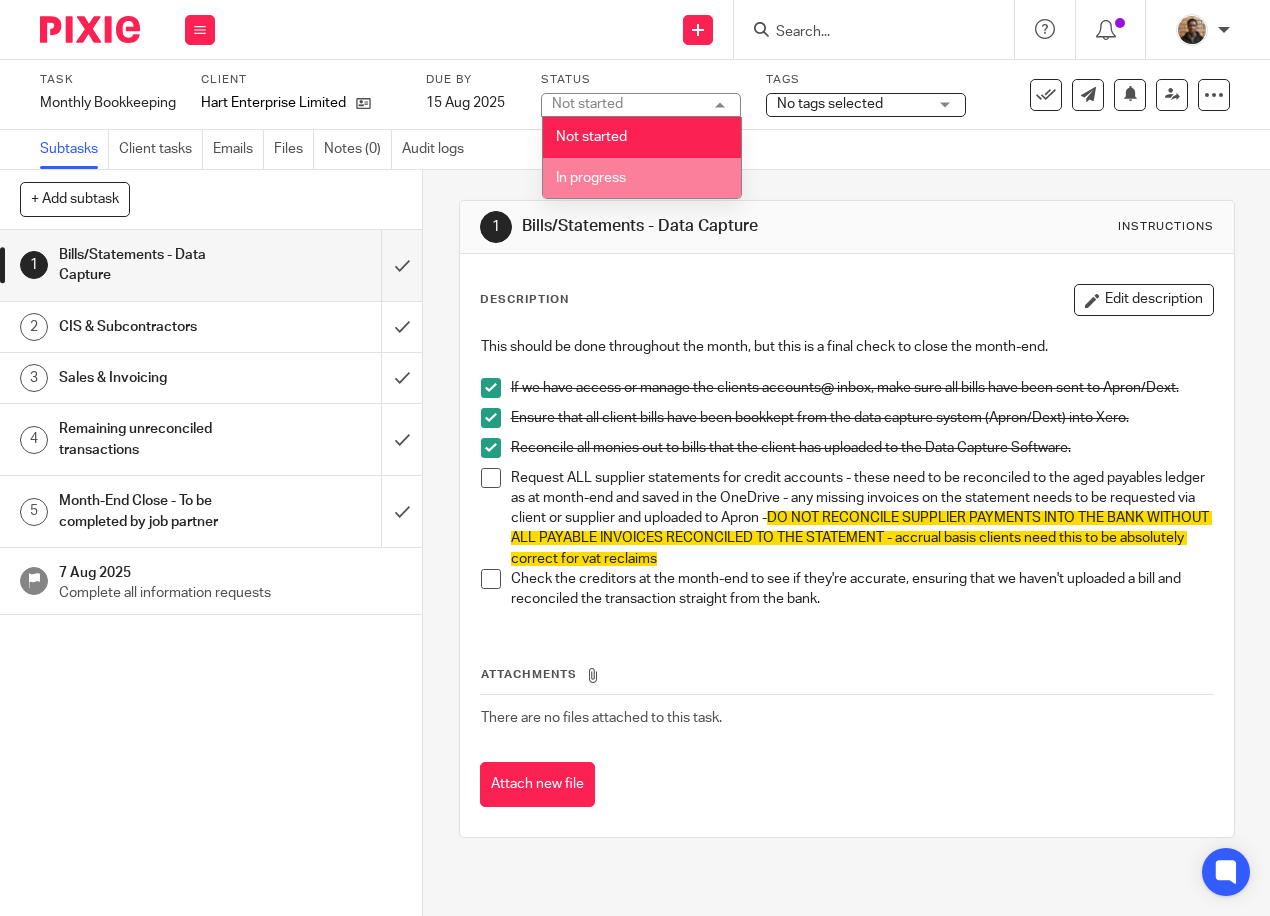 click on "In progress" at bounding box center (642, 178) 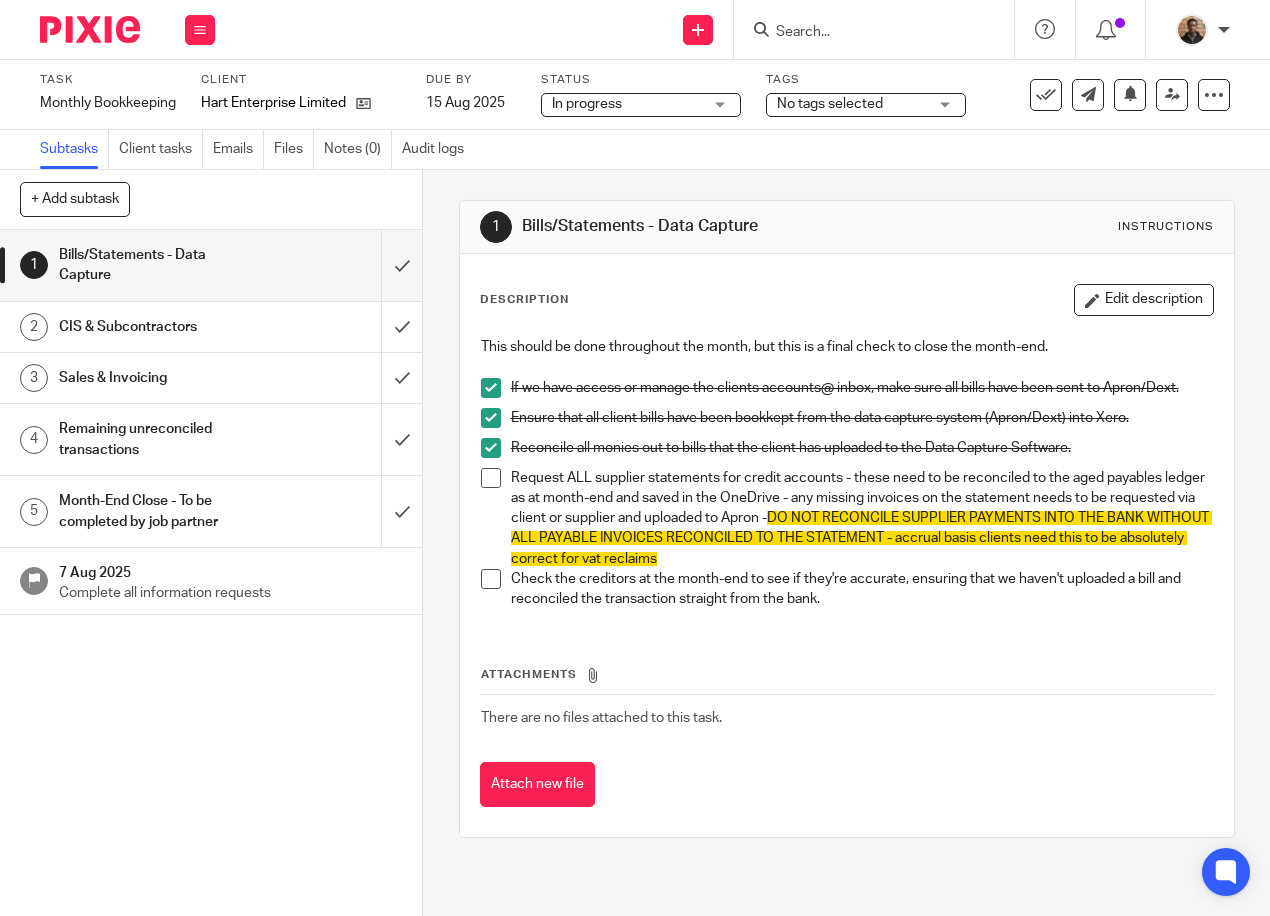 click on "Send new email
Create task
Add client
Request signature
Get Support
Contact via email
Check our documentation
Access the academy
View roadmap" at bounding box center [752, 29] 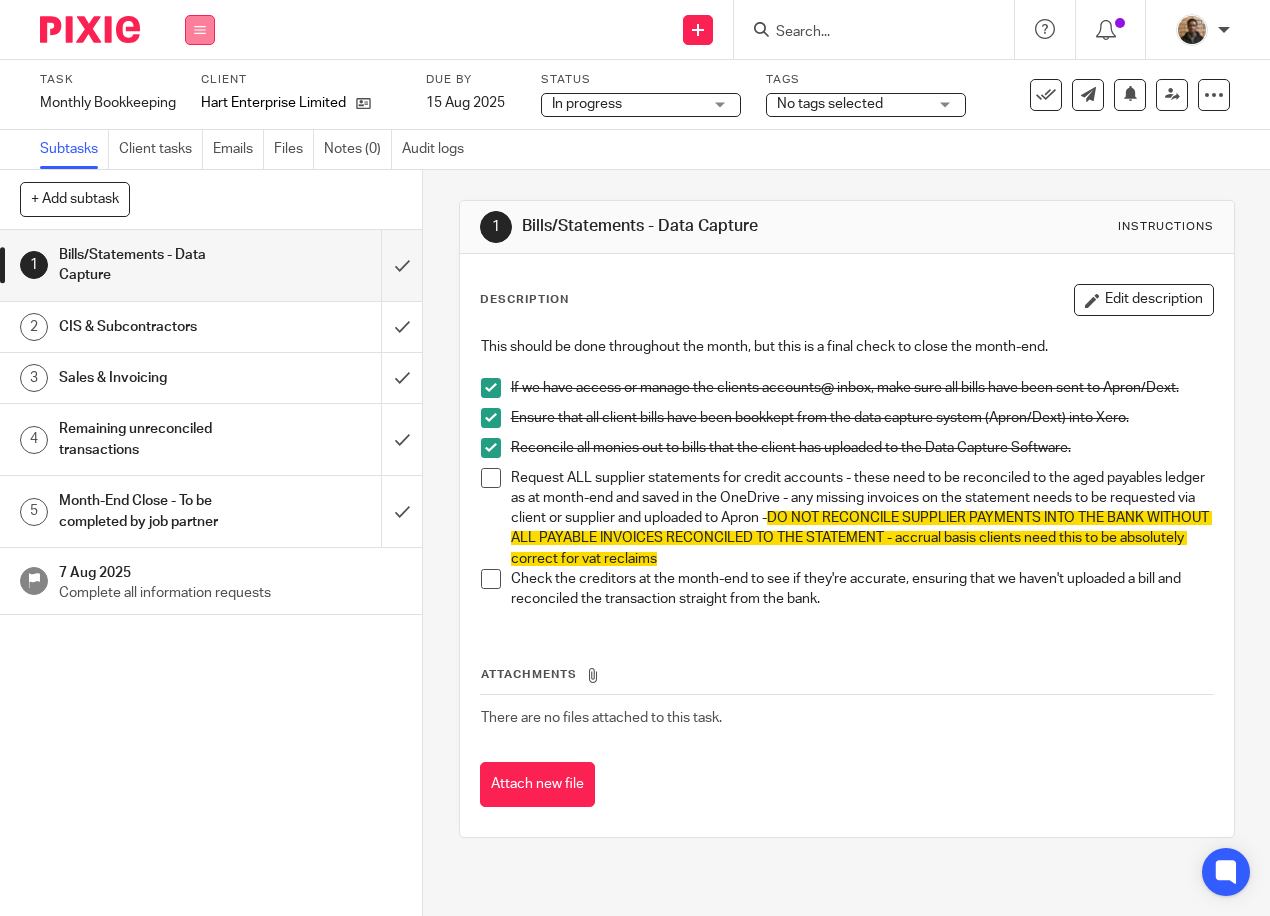 click at bounding box center [200, 30] 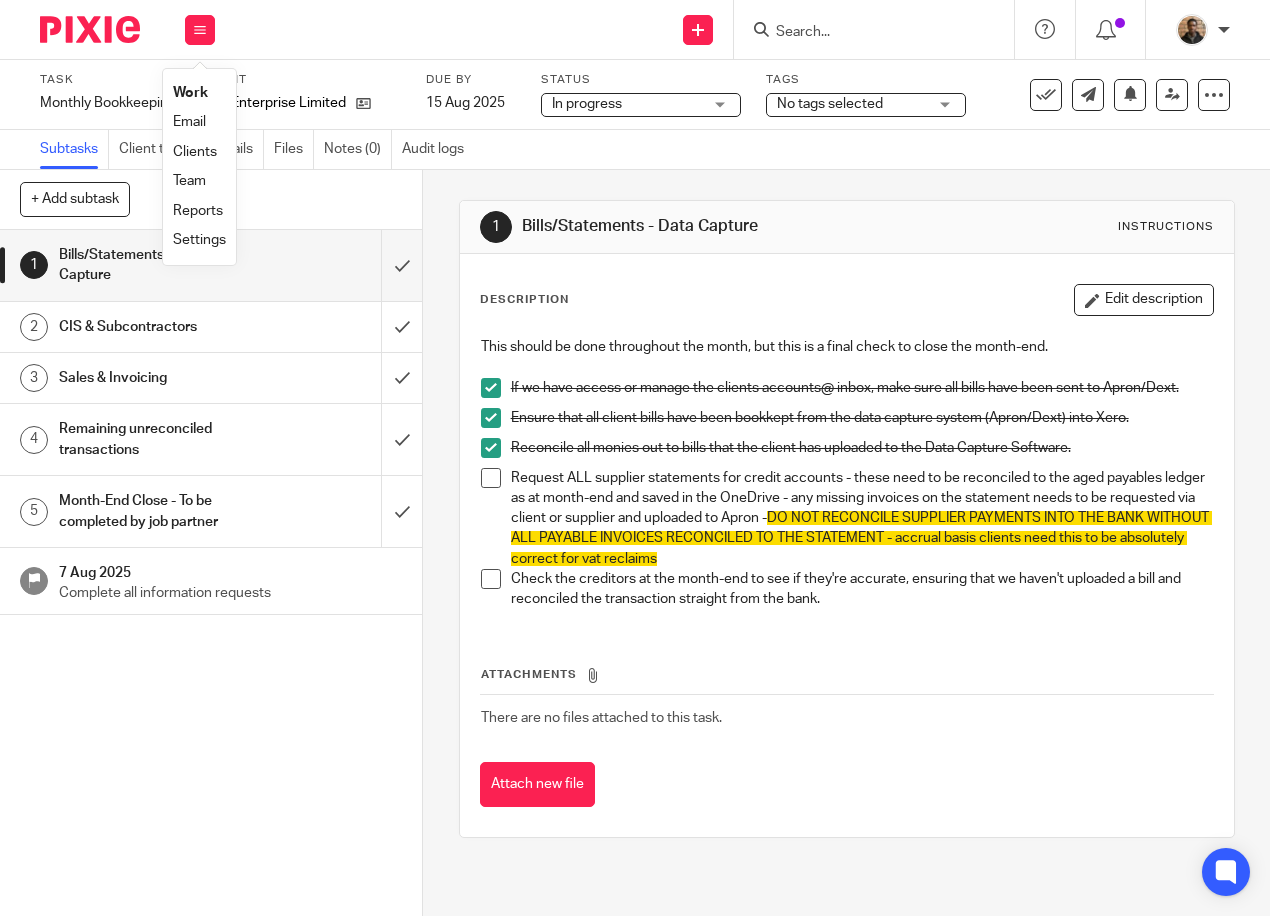 click on "Work" at bounding box center (190, 93) 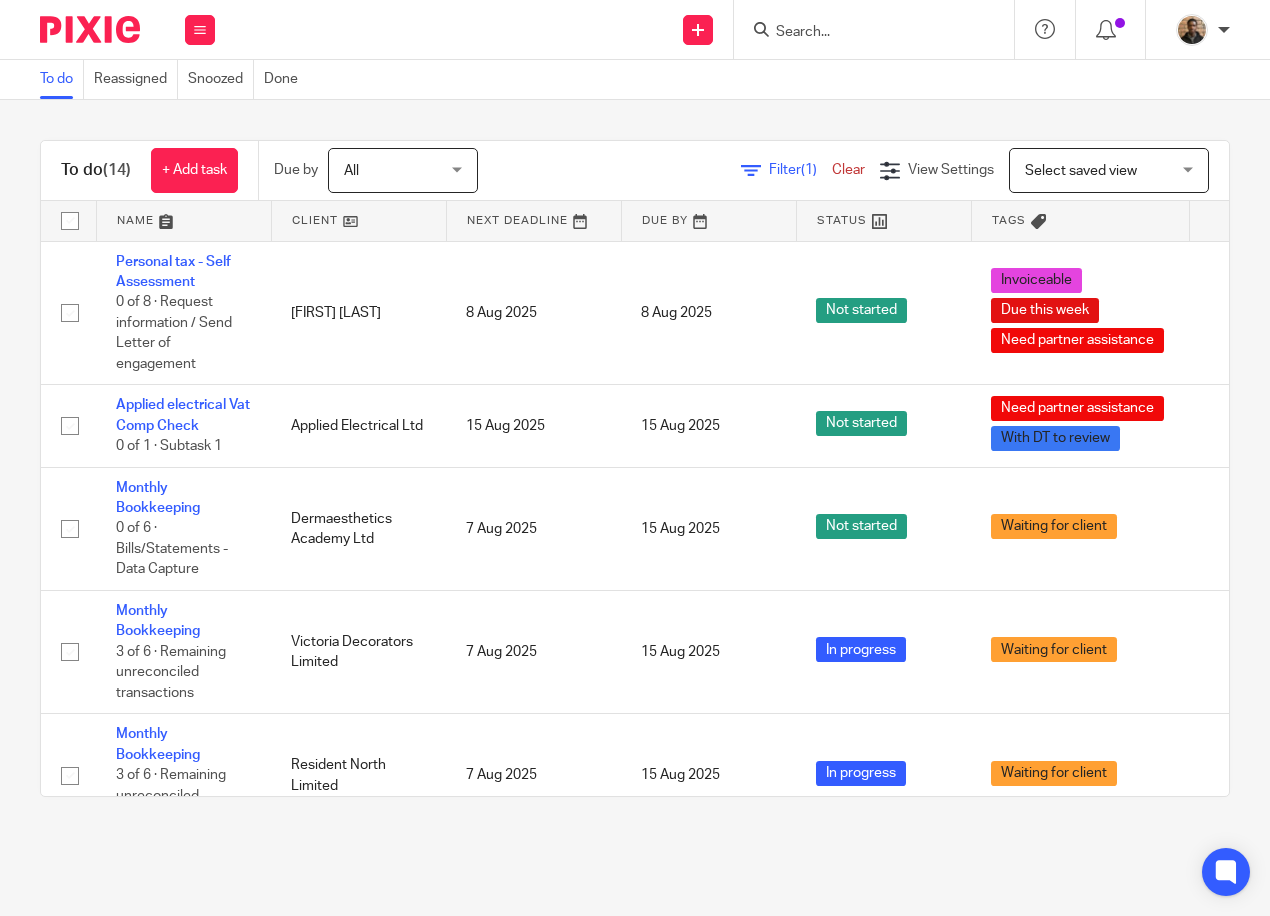 scroll, scrollTop: 0, scrollLeft: 0, axis: both 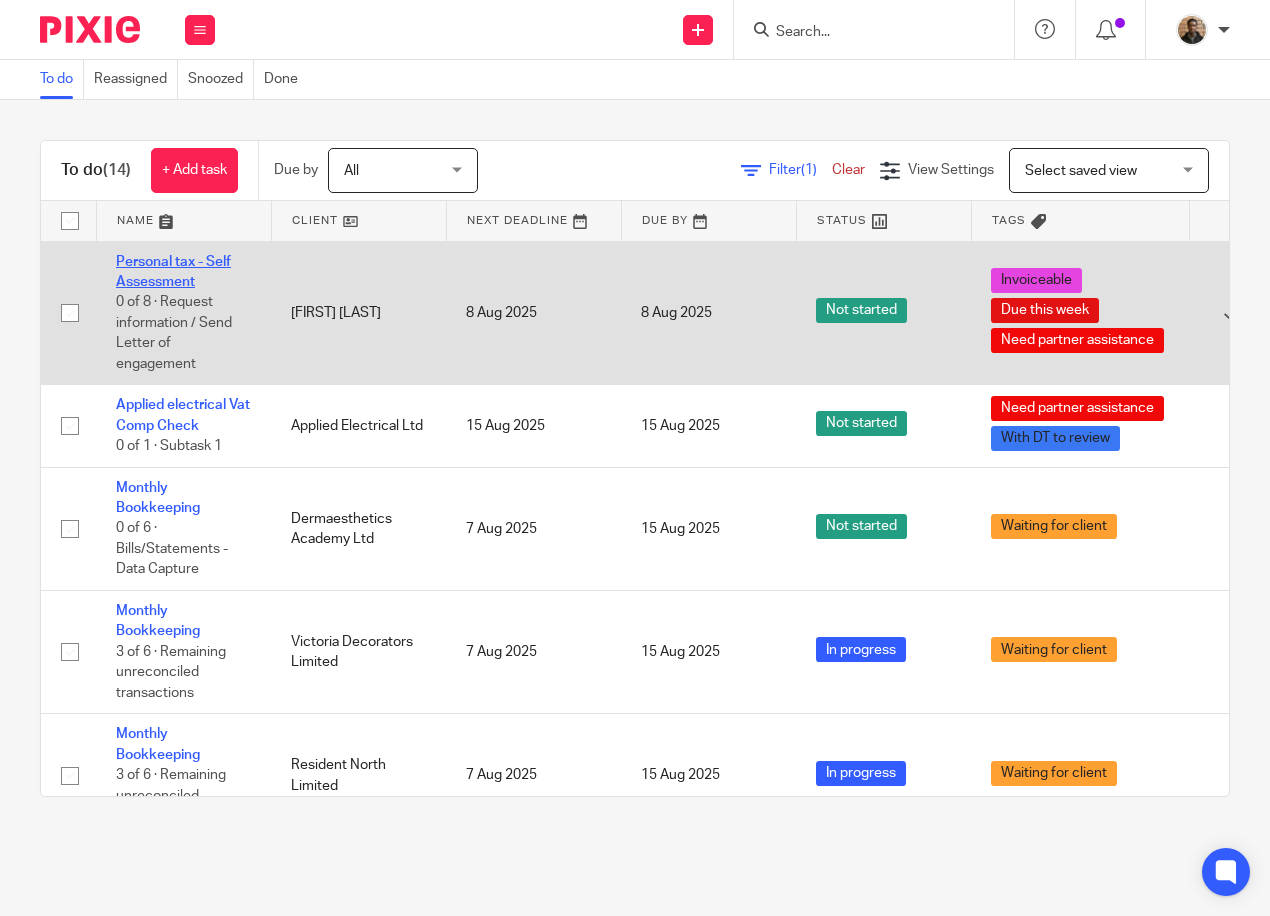 click on "Personal tax - Self Assessment" at bounding box center (173, 272) 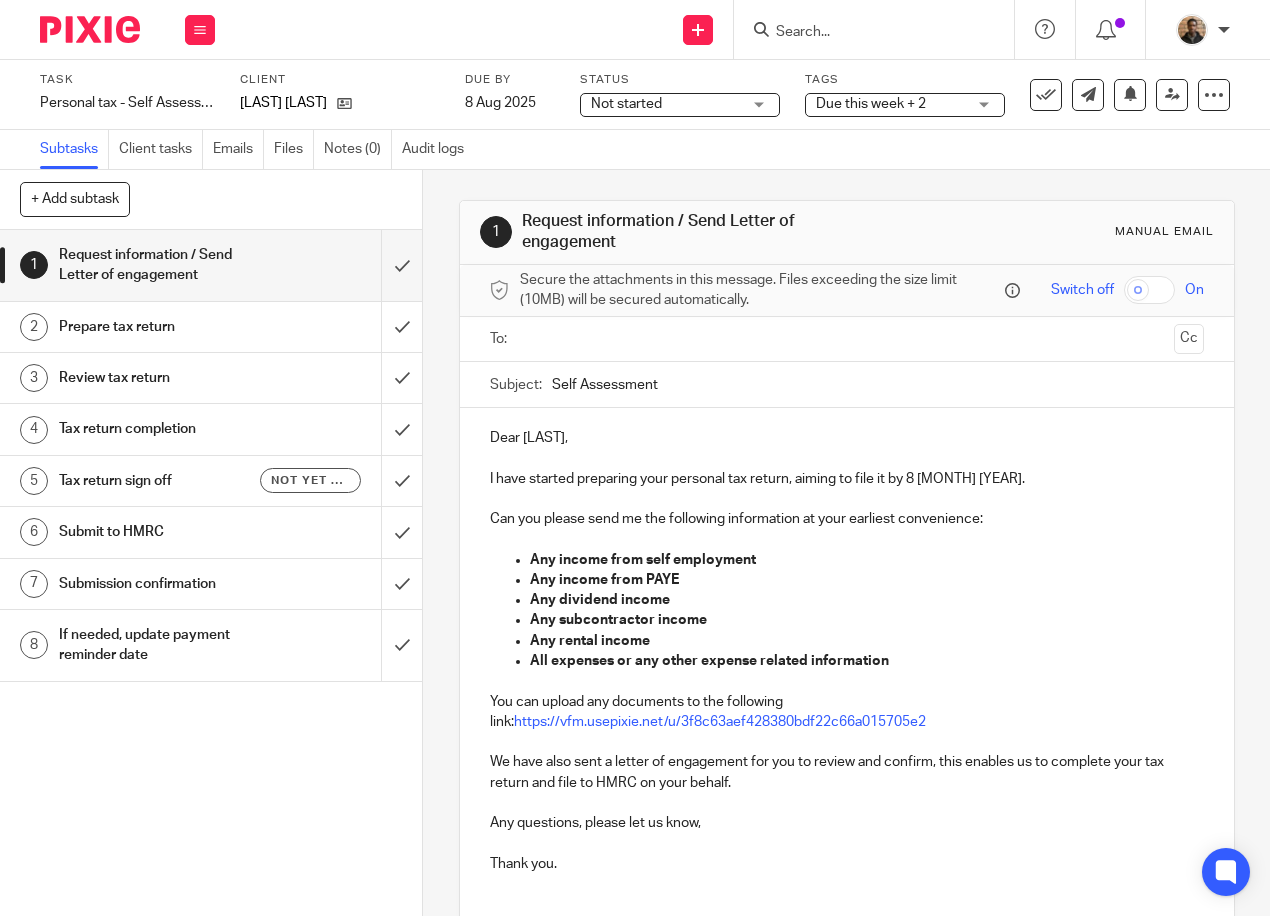 scroll, scrollTop: 0, scrollLeft: 0, axis: both 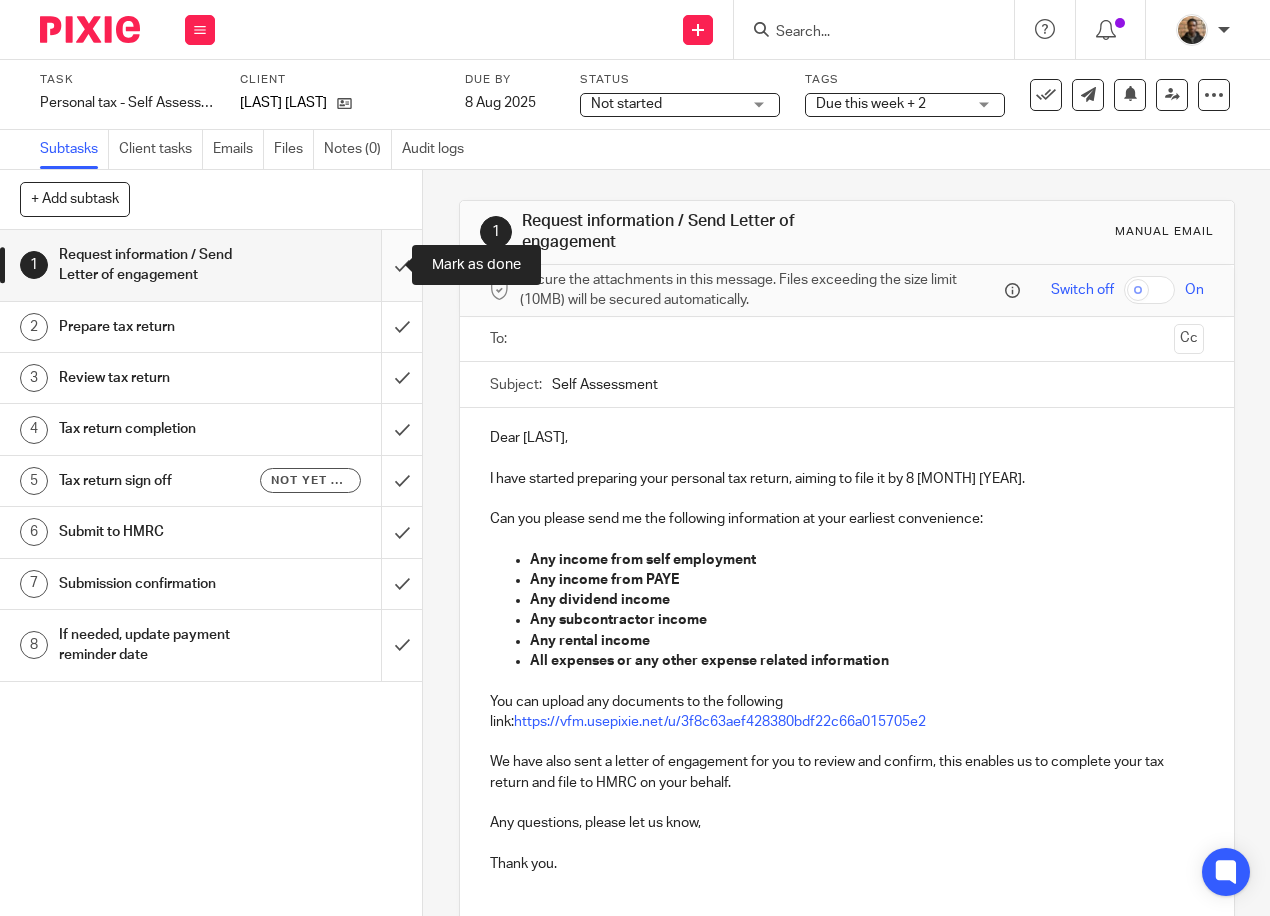 click at bounding box center [211, 265] 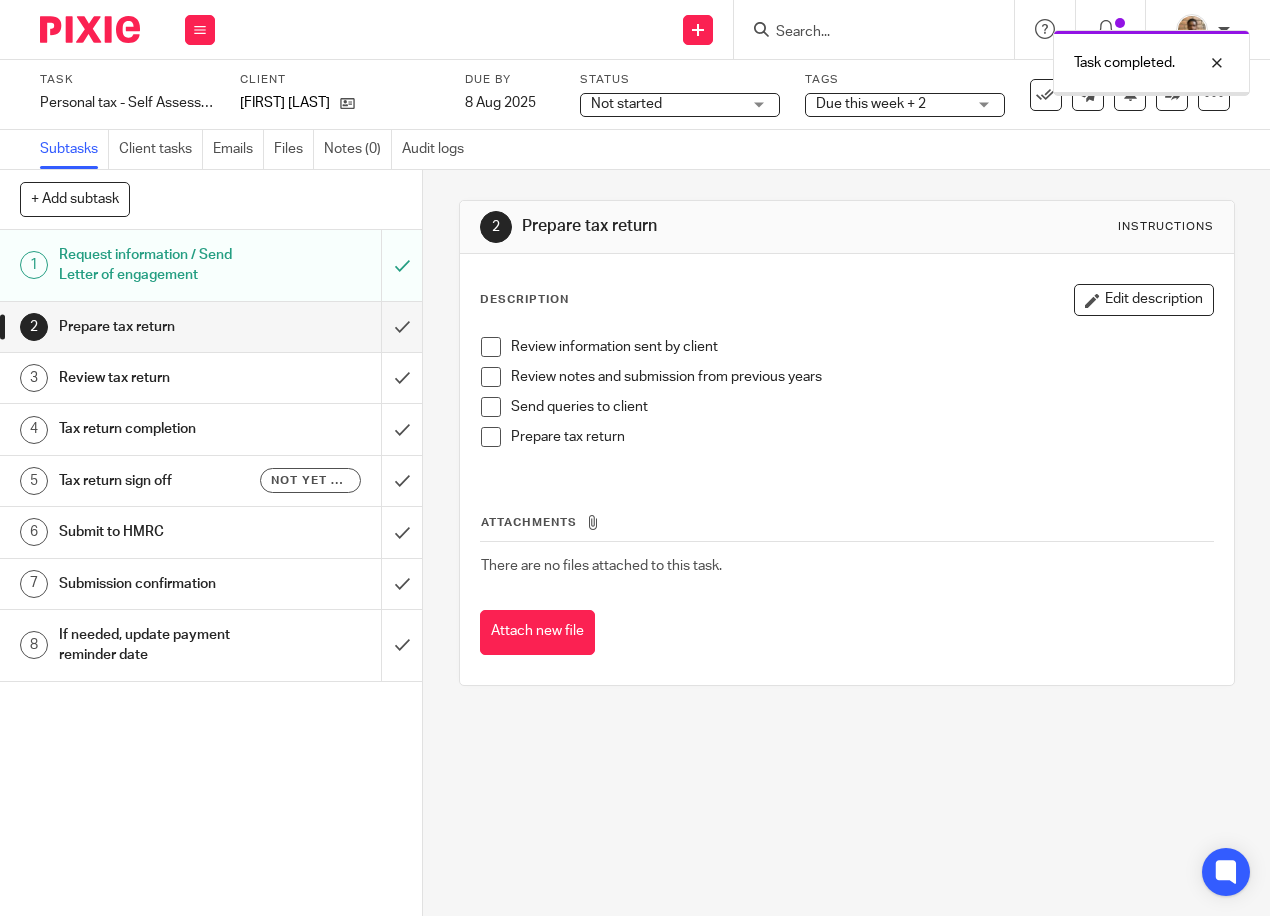 scroll, scrollTop: 0, scrollLeft: 0, axis: both 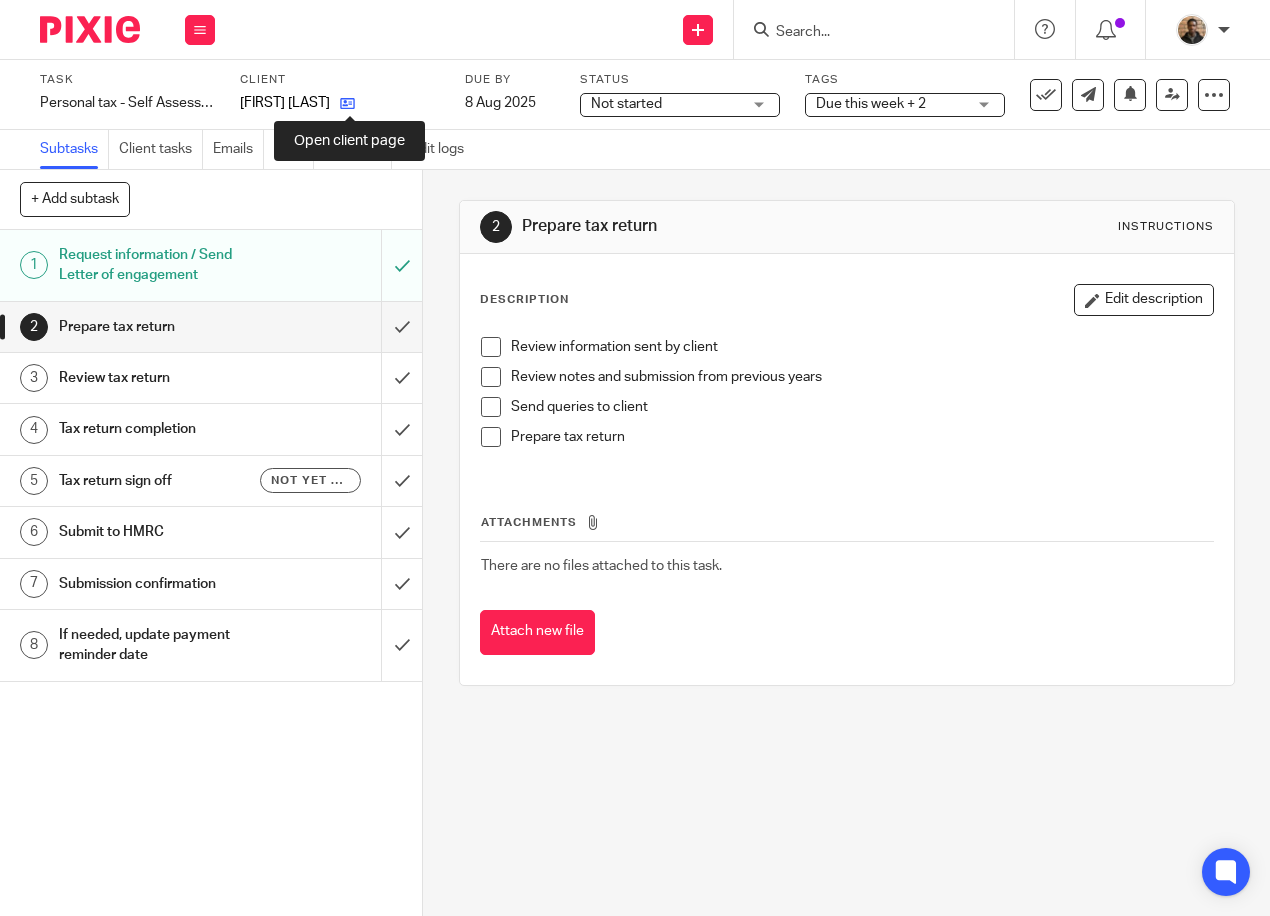 click at bounding box center [347, 103] 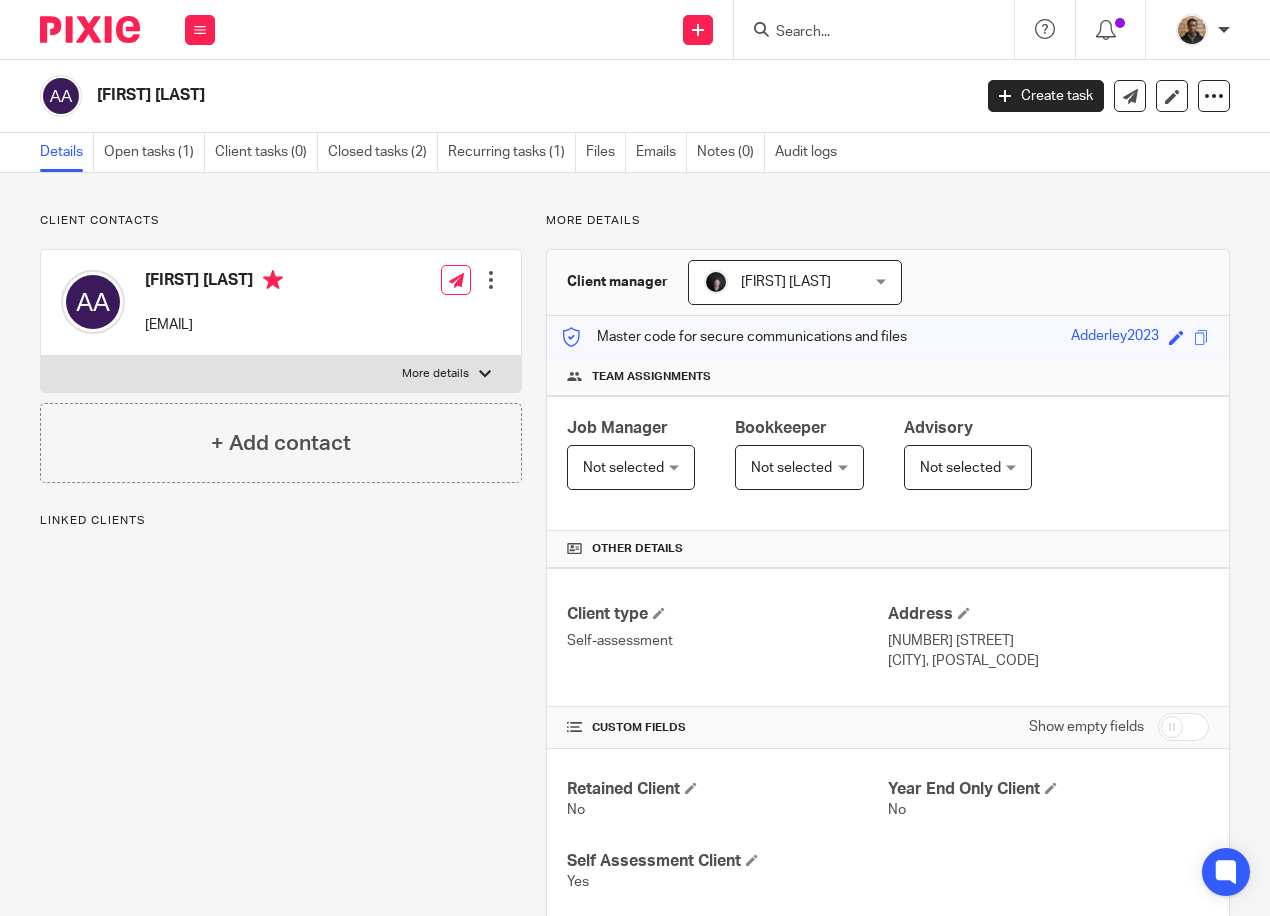scroll, scrollTop: 0, scrollLeft: 0, axis: both 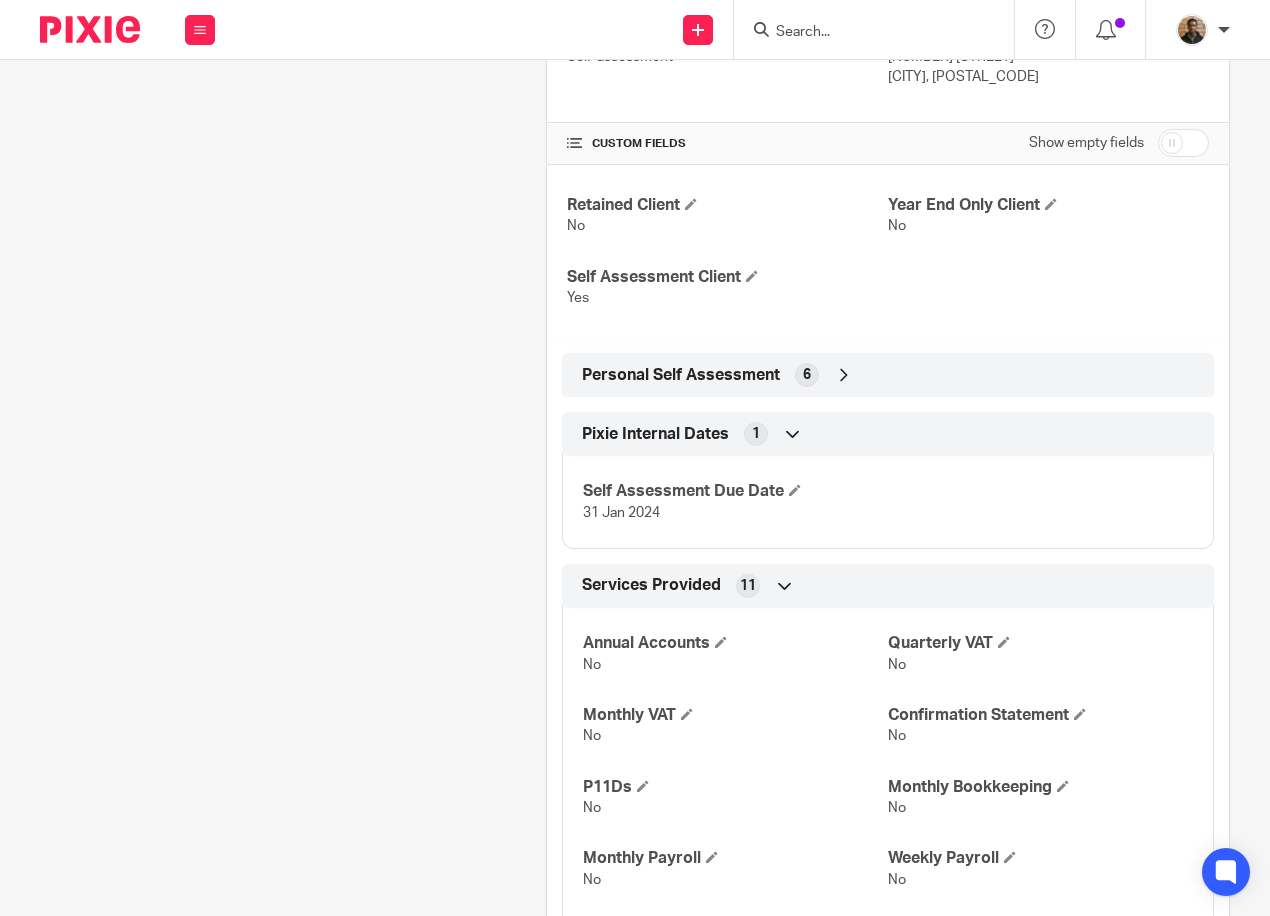click on "Personal Self Assessment    6" at bounding box center [888, 375] 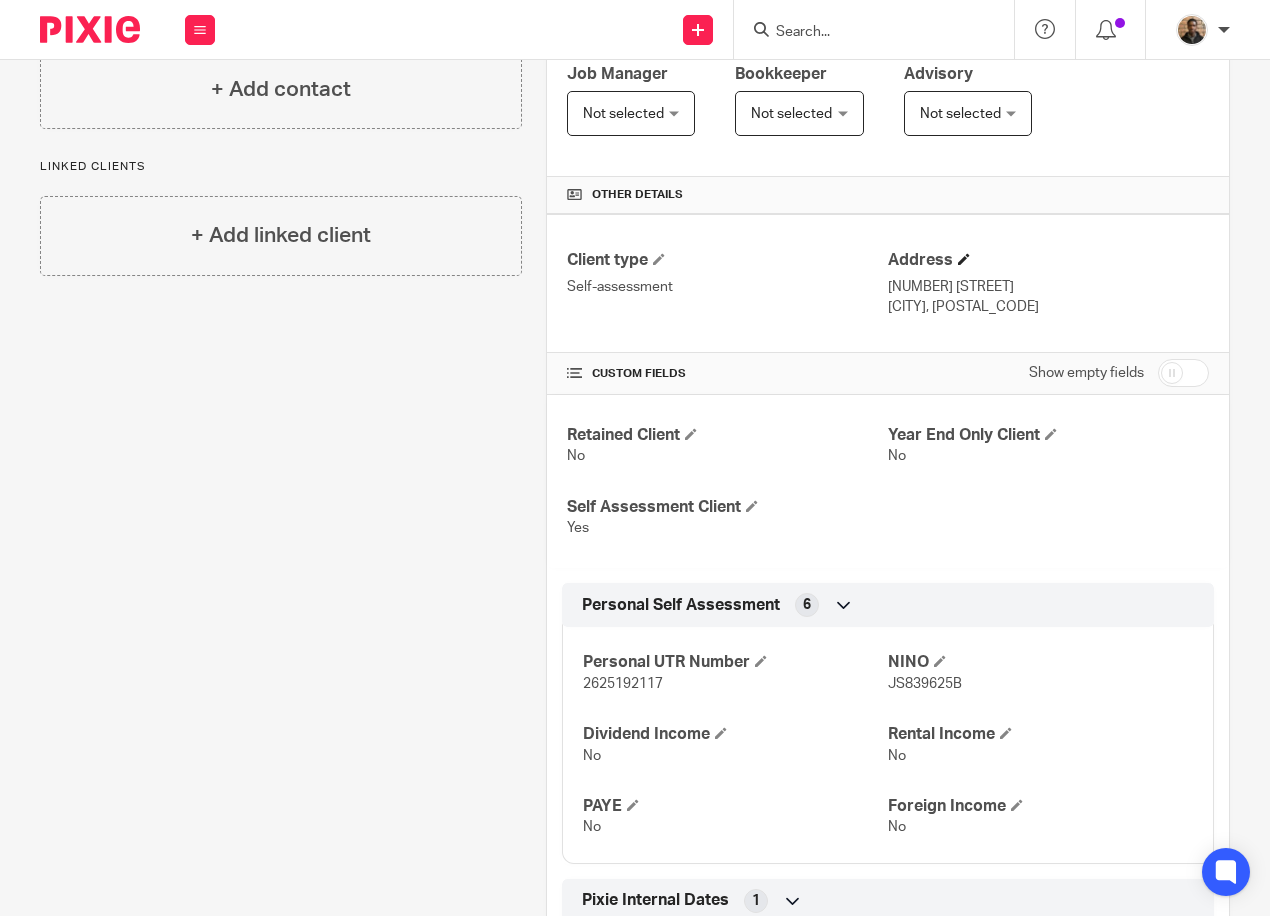 scroll, scrollTop: 100, scrollLeft: 0, axis: vertical 